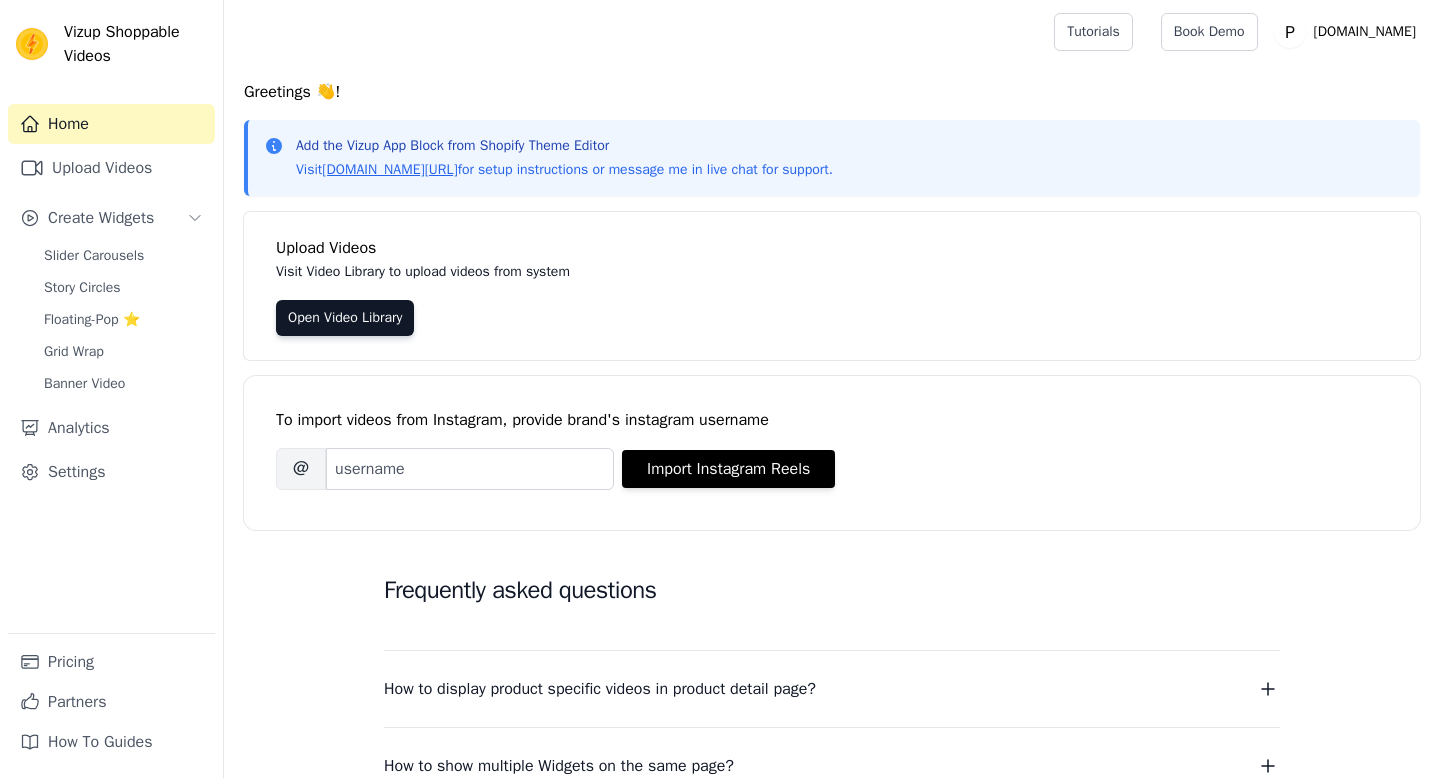 scroll, scrollTop: 0, scrollLeft: 0, axis: both 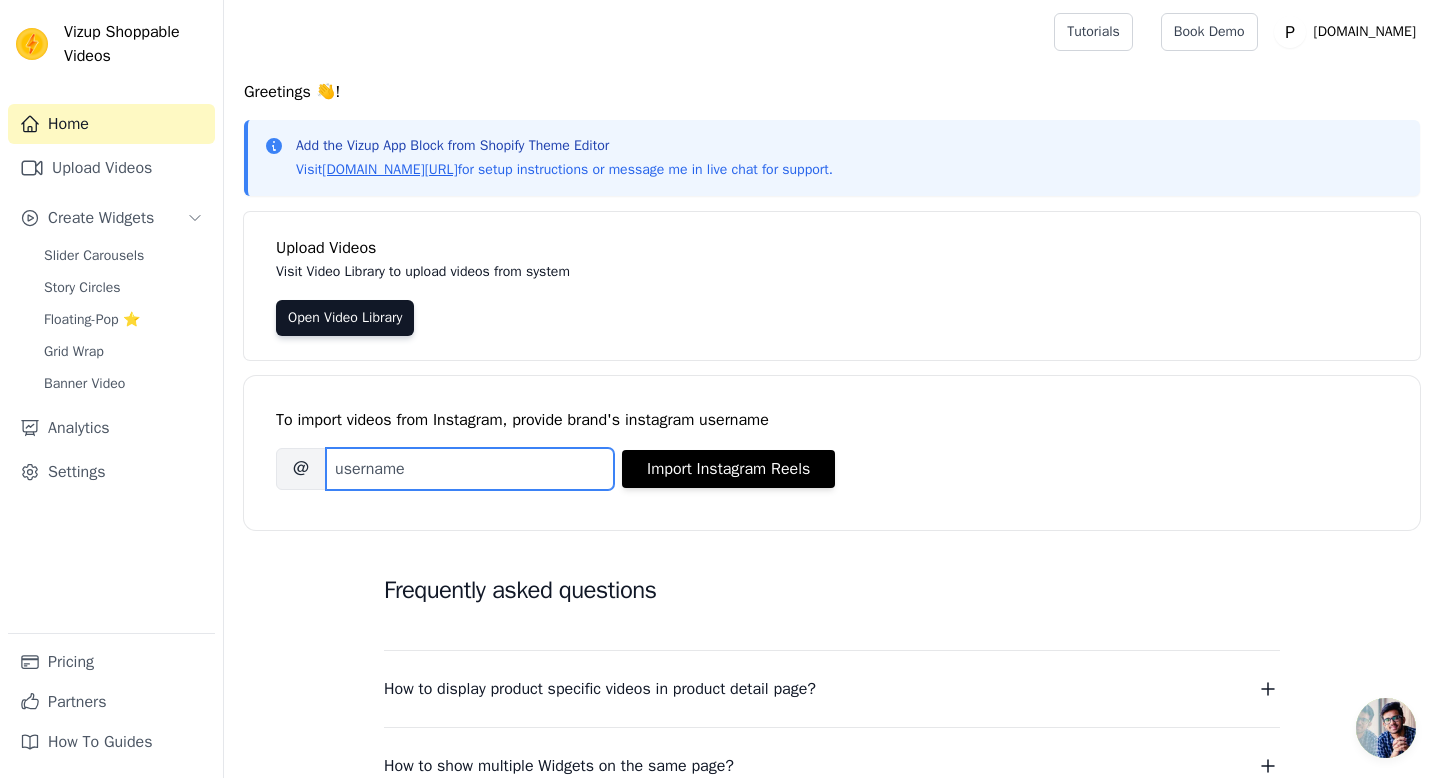click on "Brand's Instagram Username" at bounding box center (470, 469) 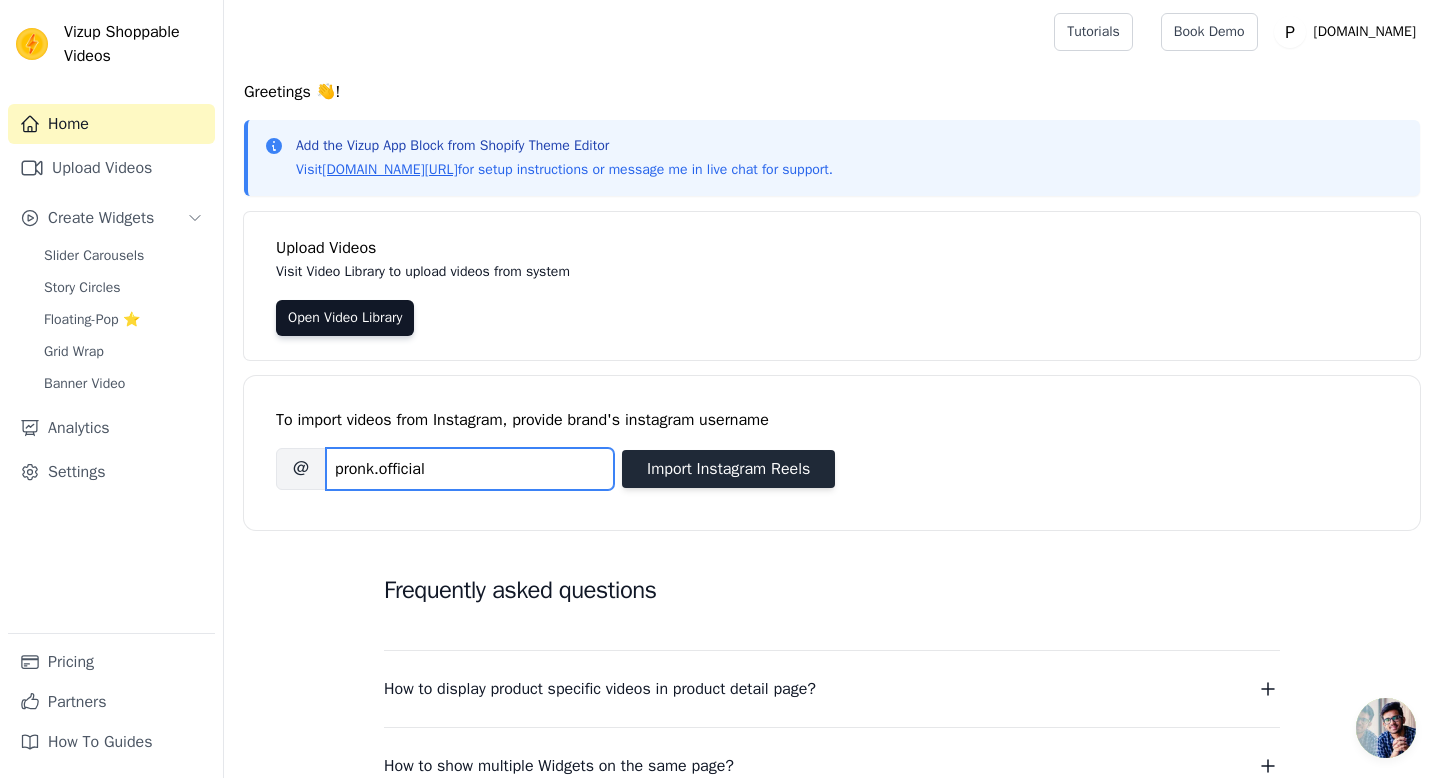 type on "pronk.official" 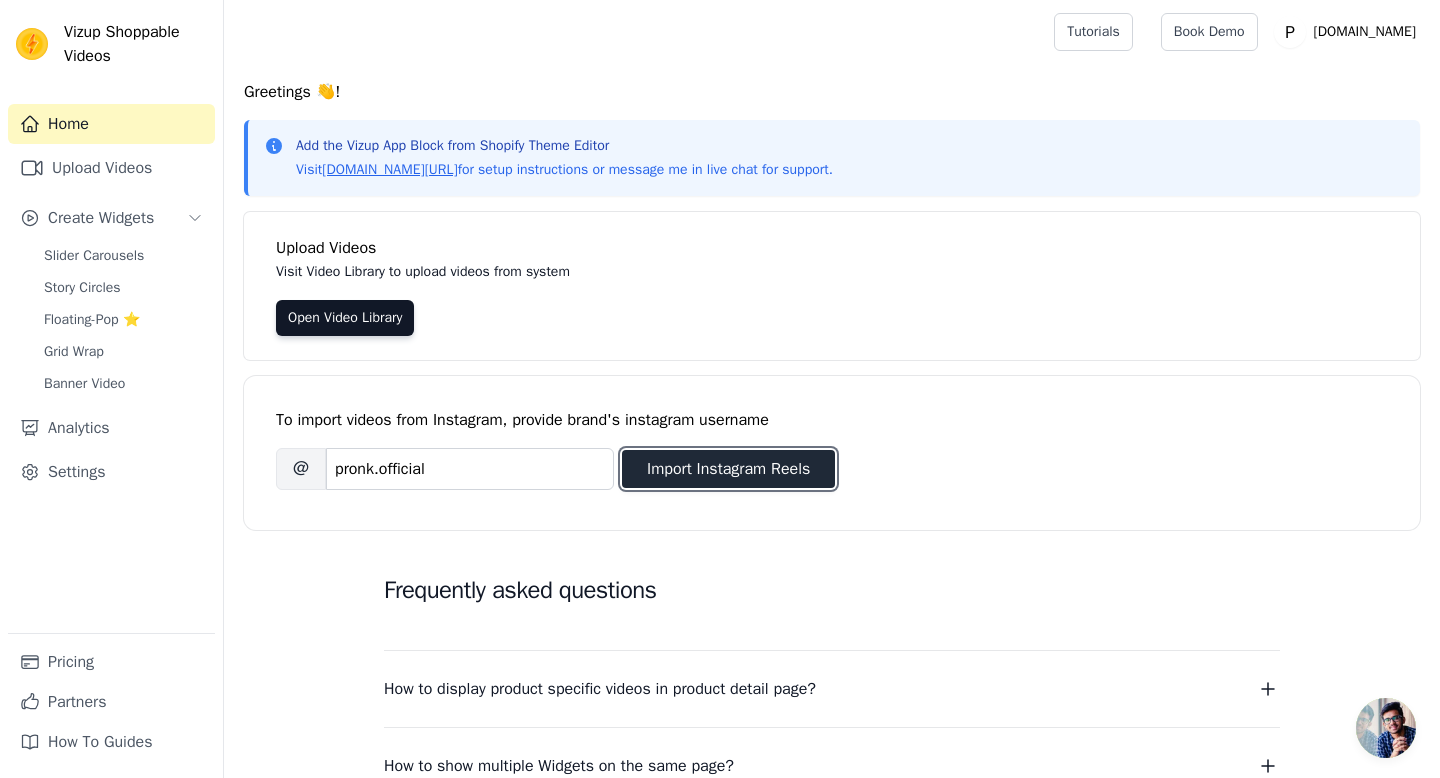click on "Import Instagram Reels" at bounding box center [728, 469] 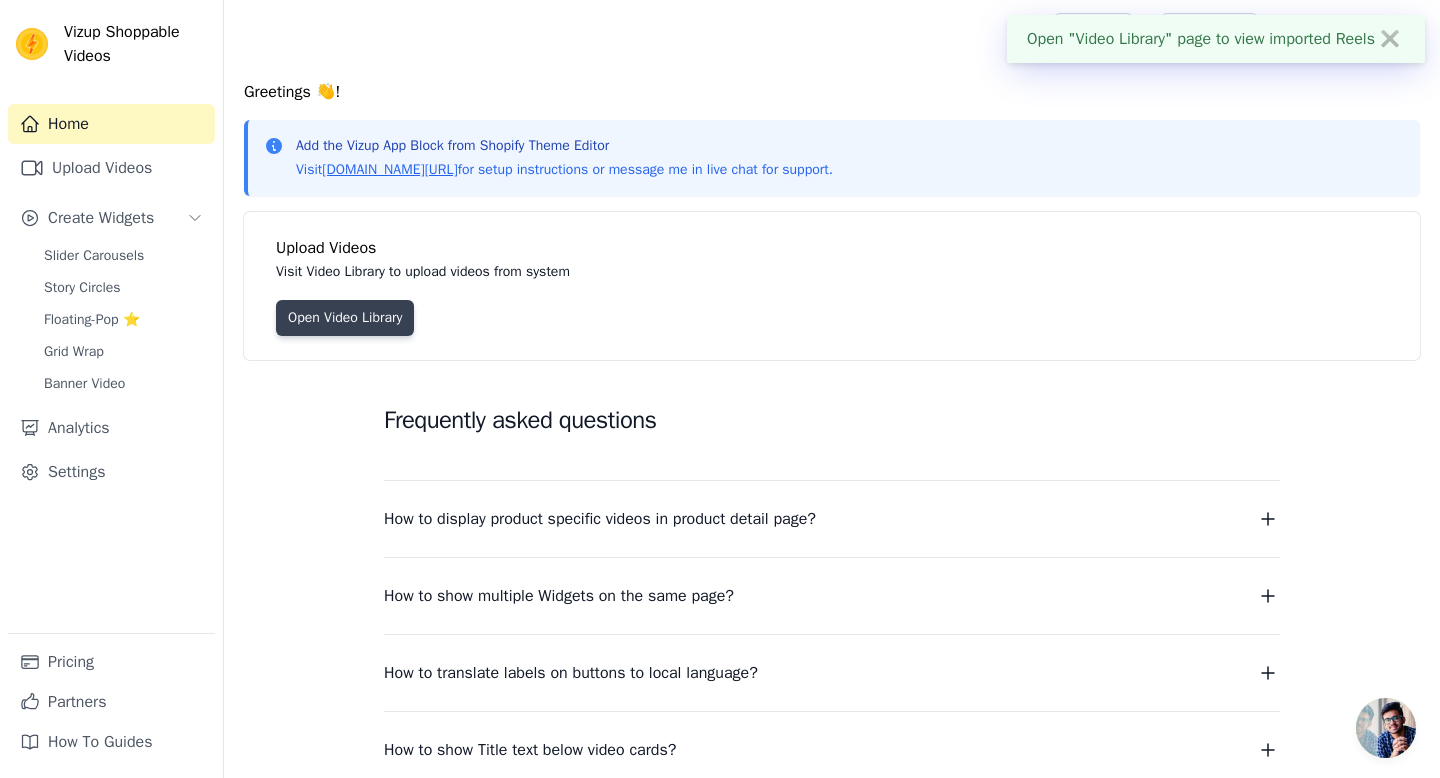 click on "Open Video Library" at bounding box center [345, 318] 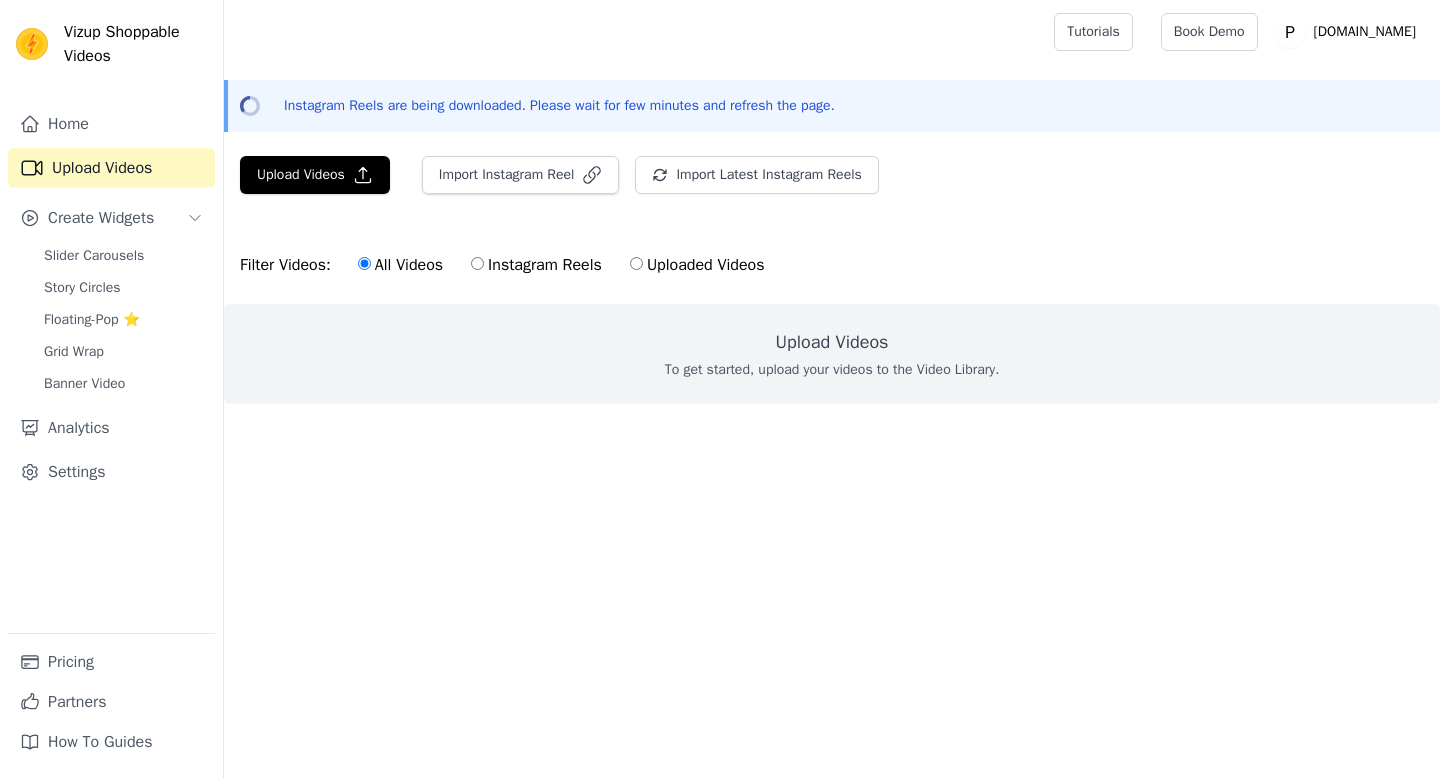 scroll, scrollTop: 0, scrollLeft: 0, axis: both 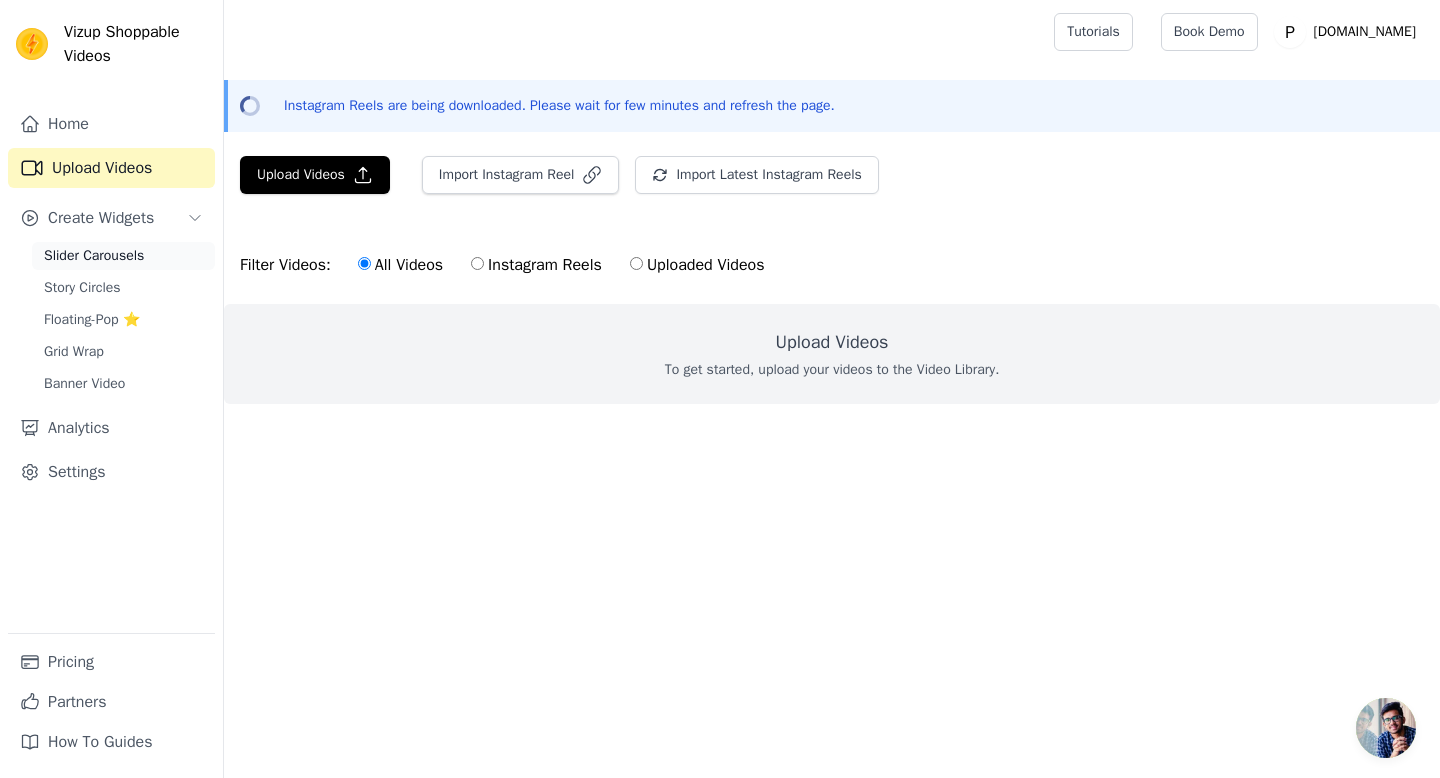 click on "Slider Carousels" at bounding box center (94, 256) 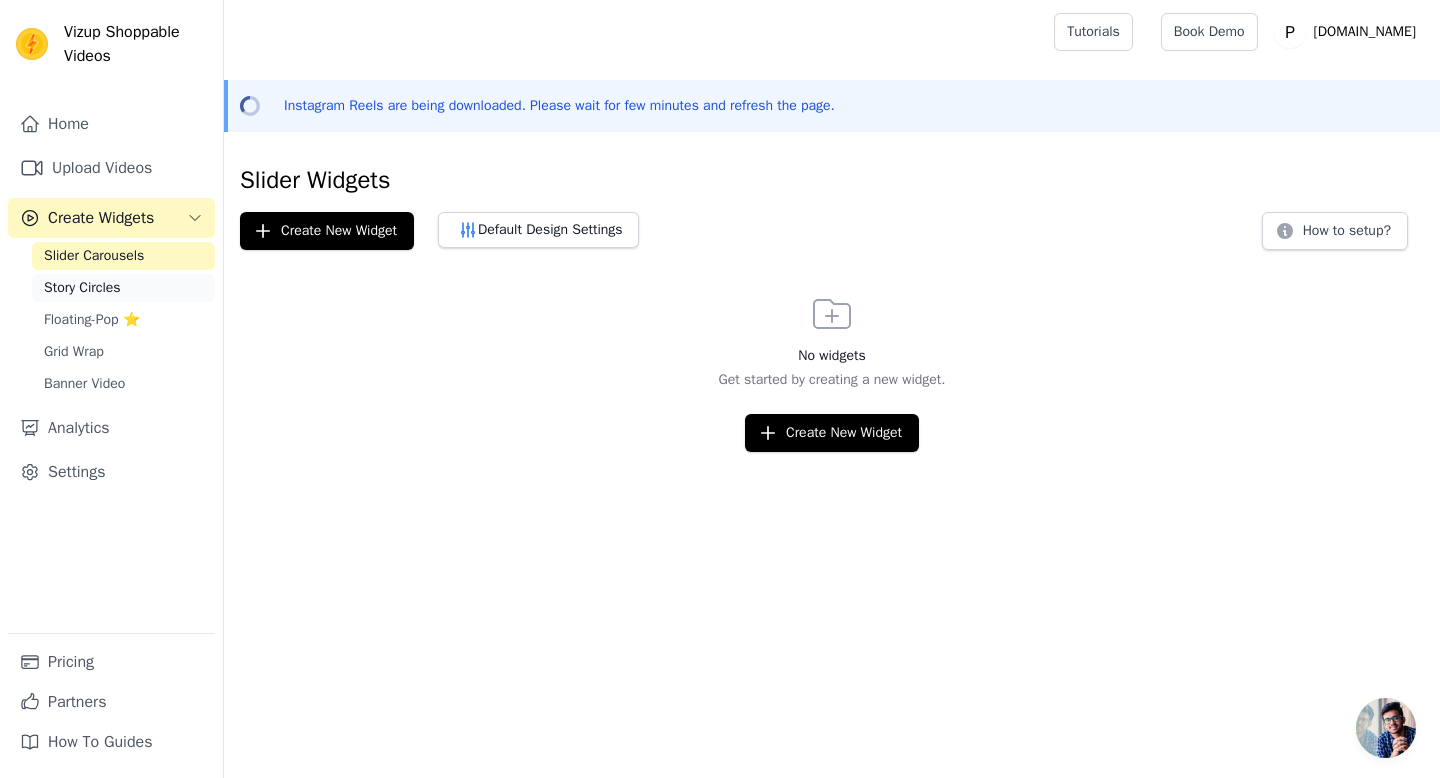 click on "Story Circles" at bounding box center (82, 288) 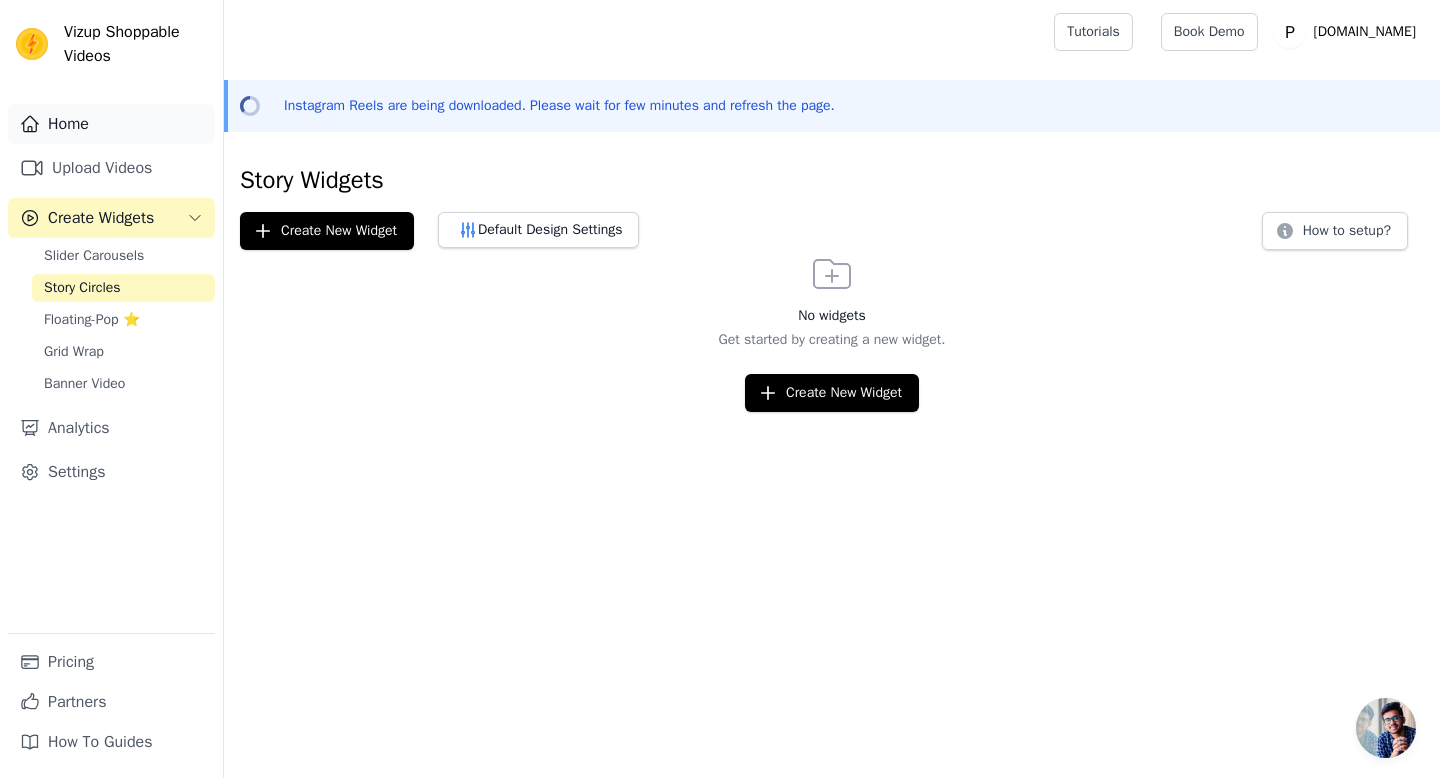 click on "Home" at bounding box center (111, 124) 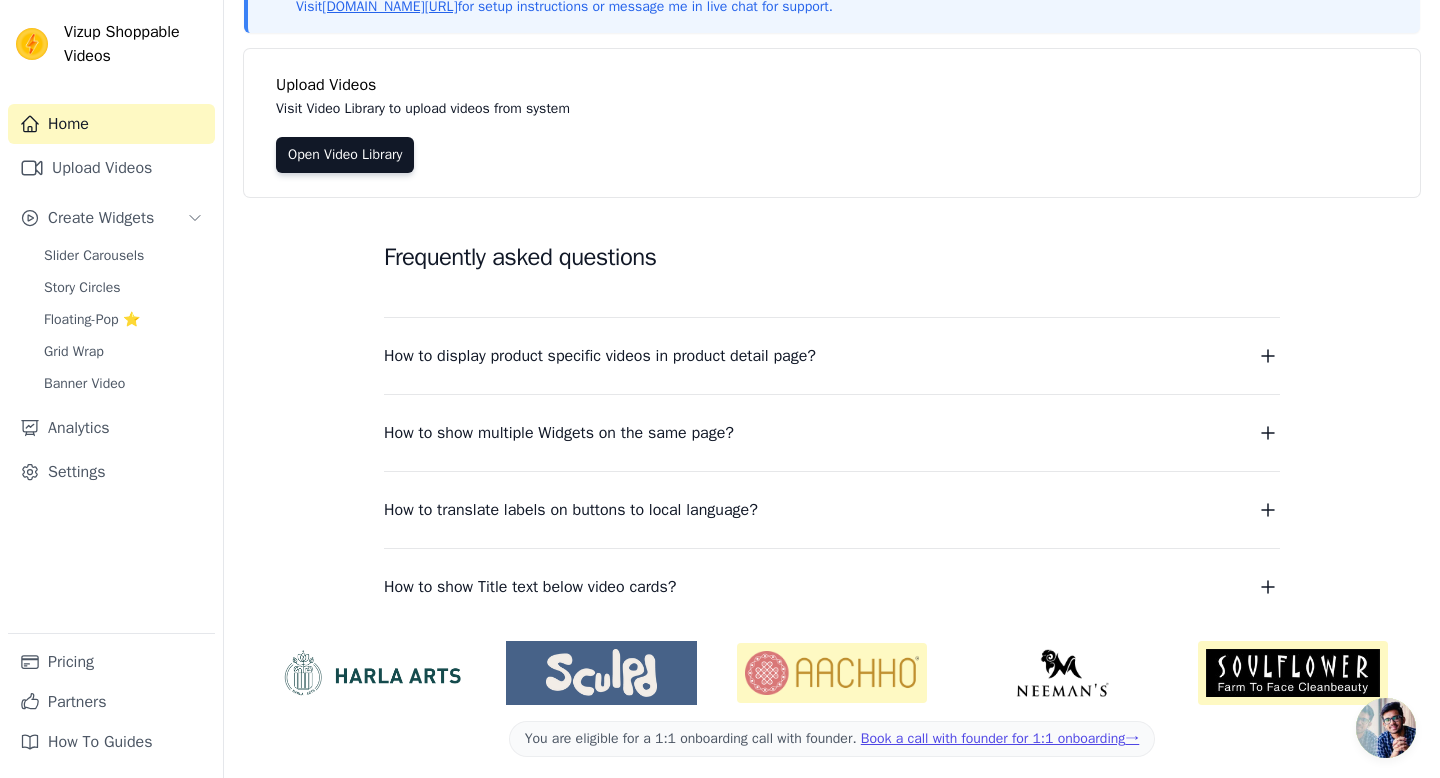 scroll, scrollTop: 258, scrollLeft: 0, axis: vertical 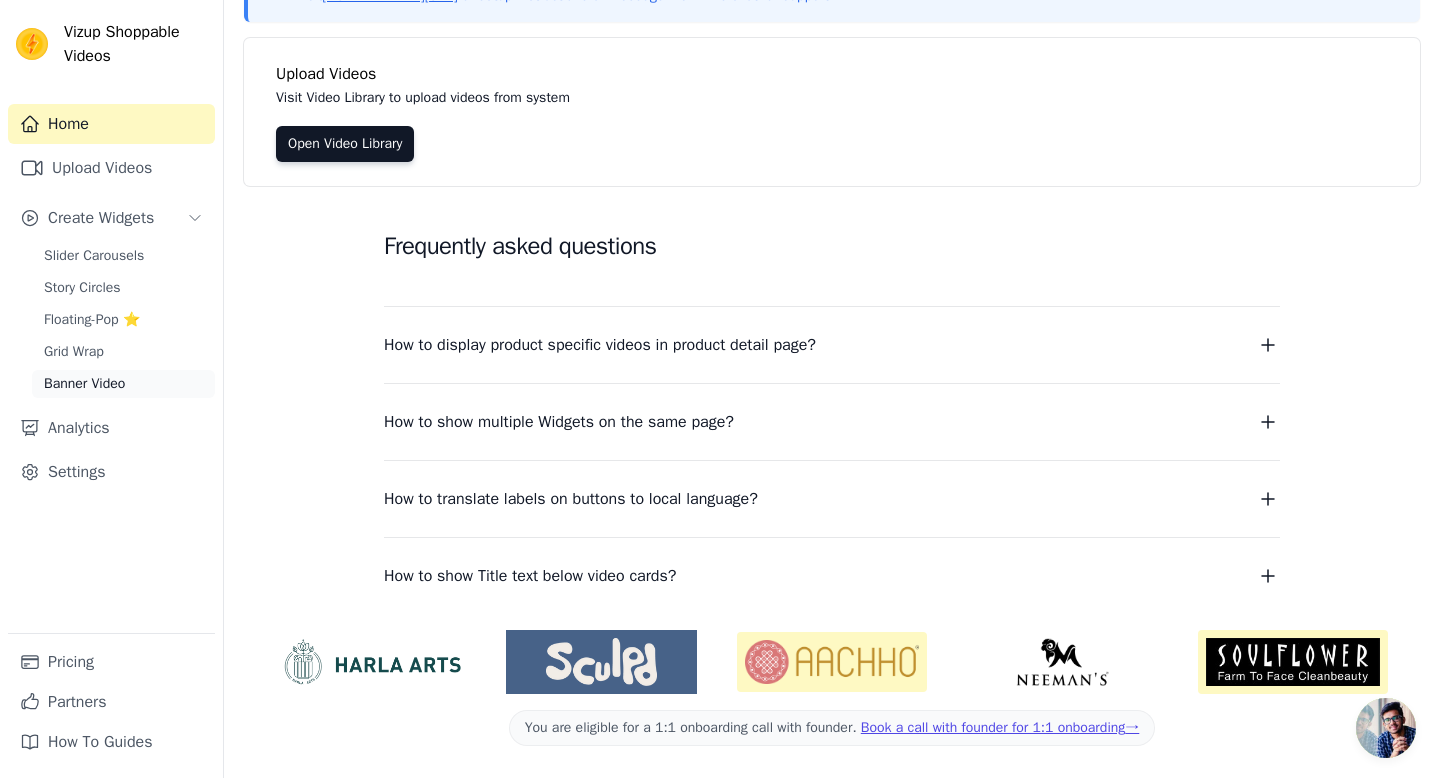 click on "Banner Video" at bounding box center (84, 384) 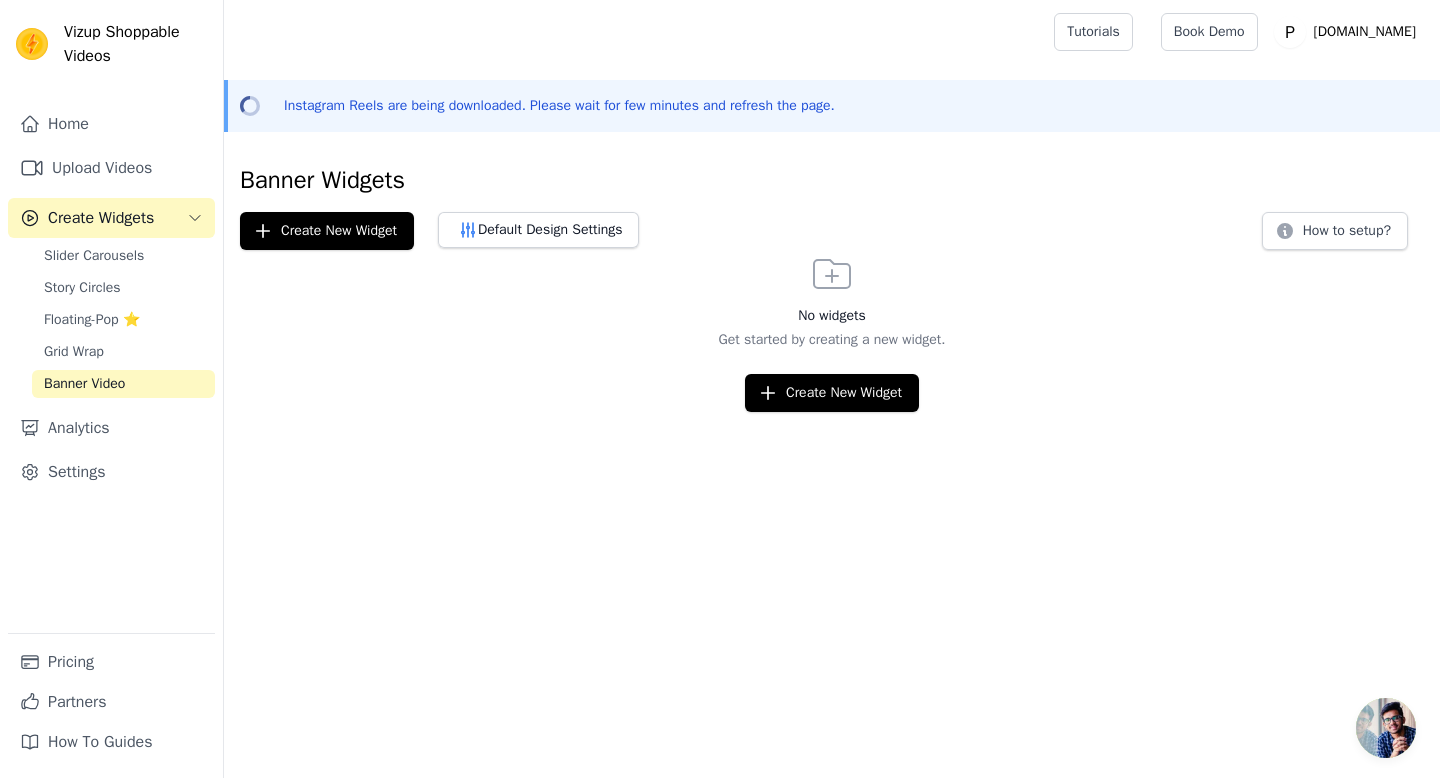 scroll, scrollTop: 0, scrollLeft: 0, axis: both 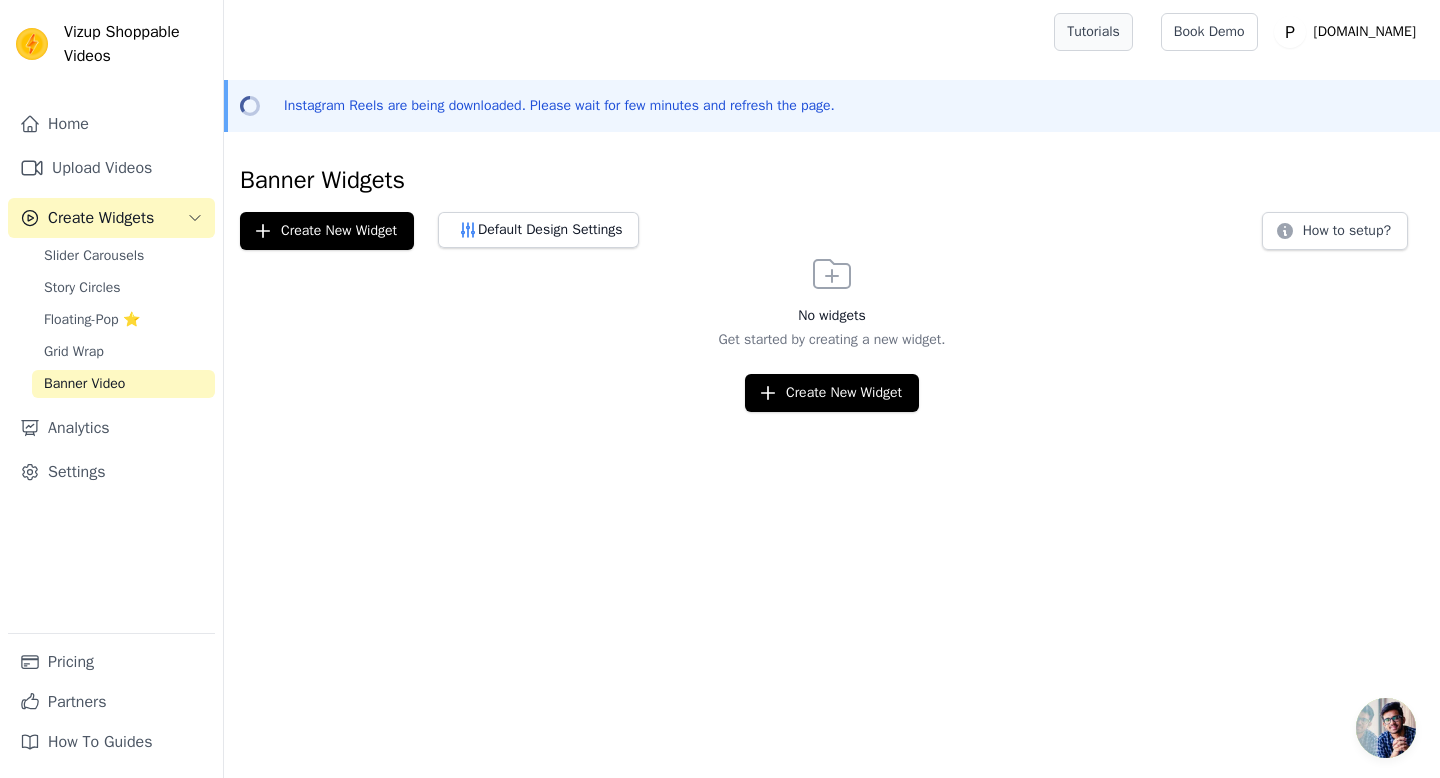 click on "Tutorials" at bounding box center [1093, 32] 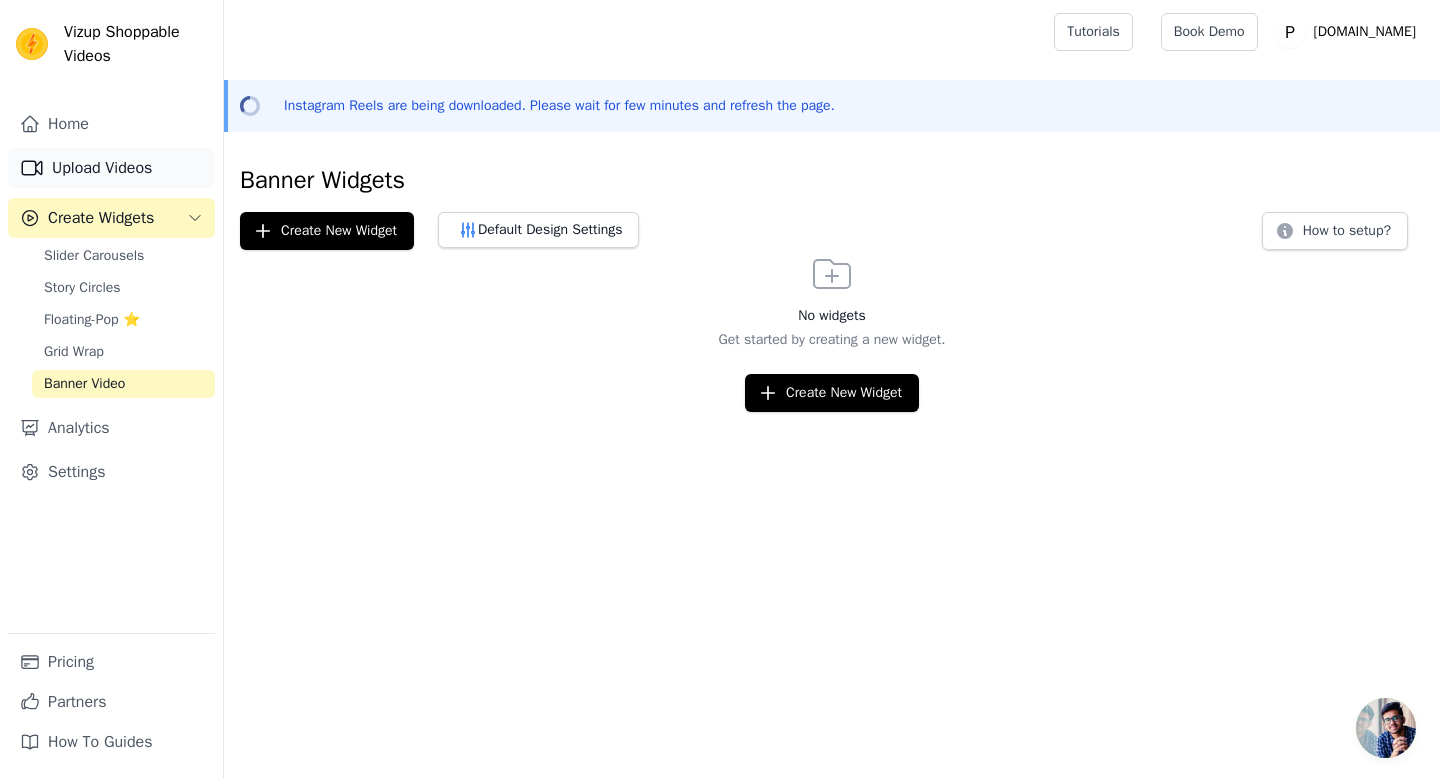 click on "Upload Videos" at bounding box center [111, 168] 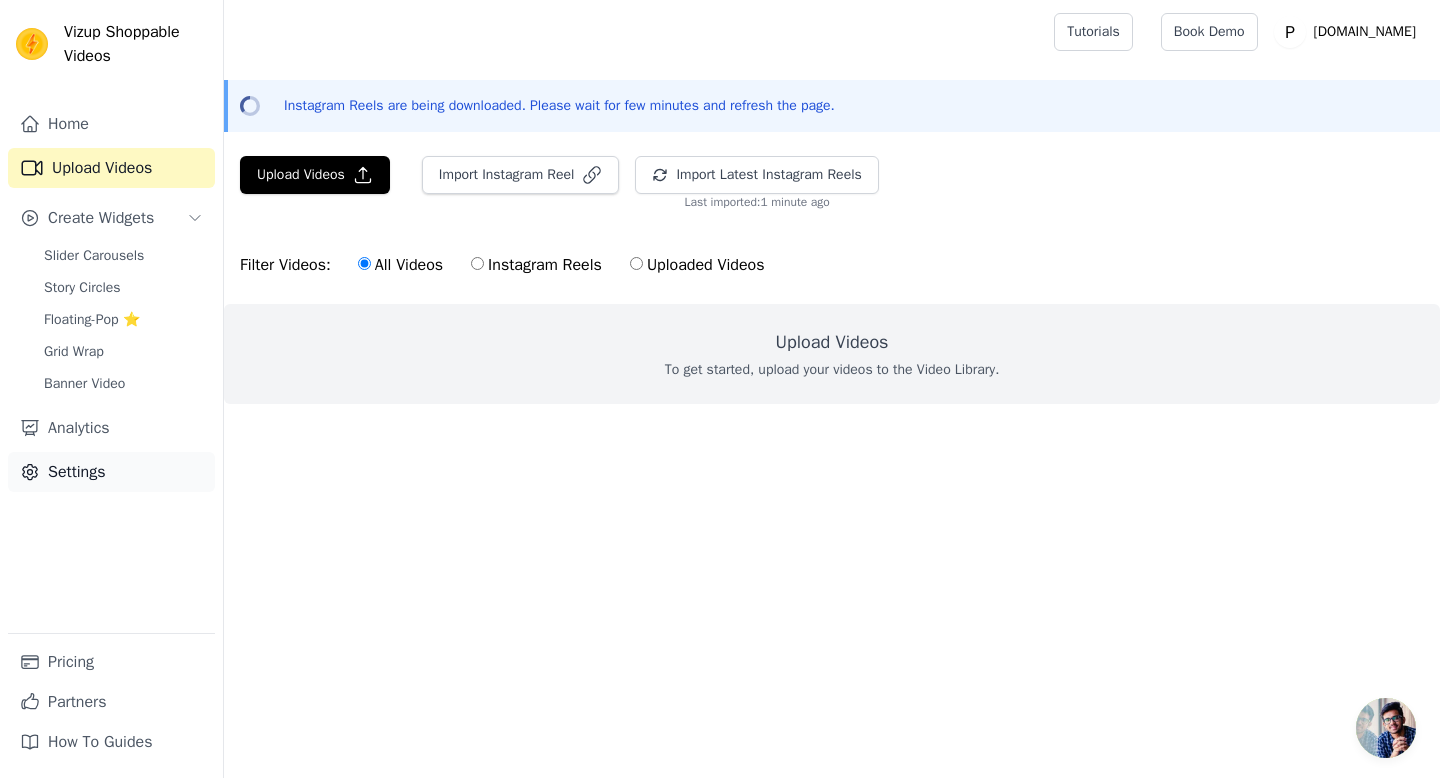 click on "Settings" at bounding box center (111, 472) 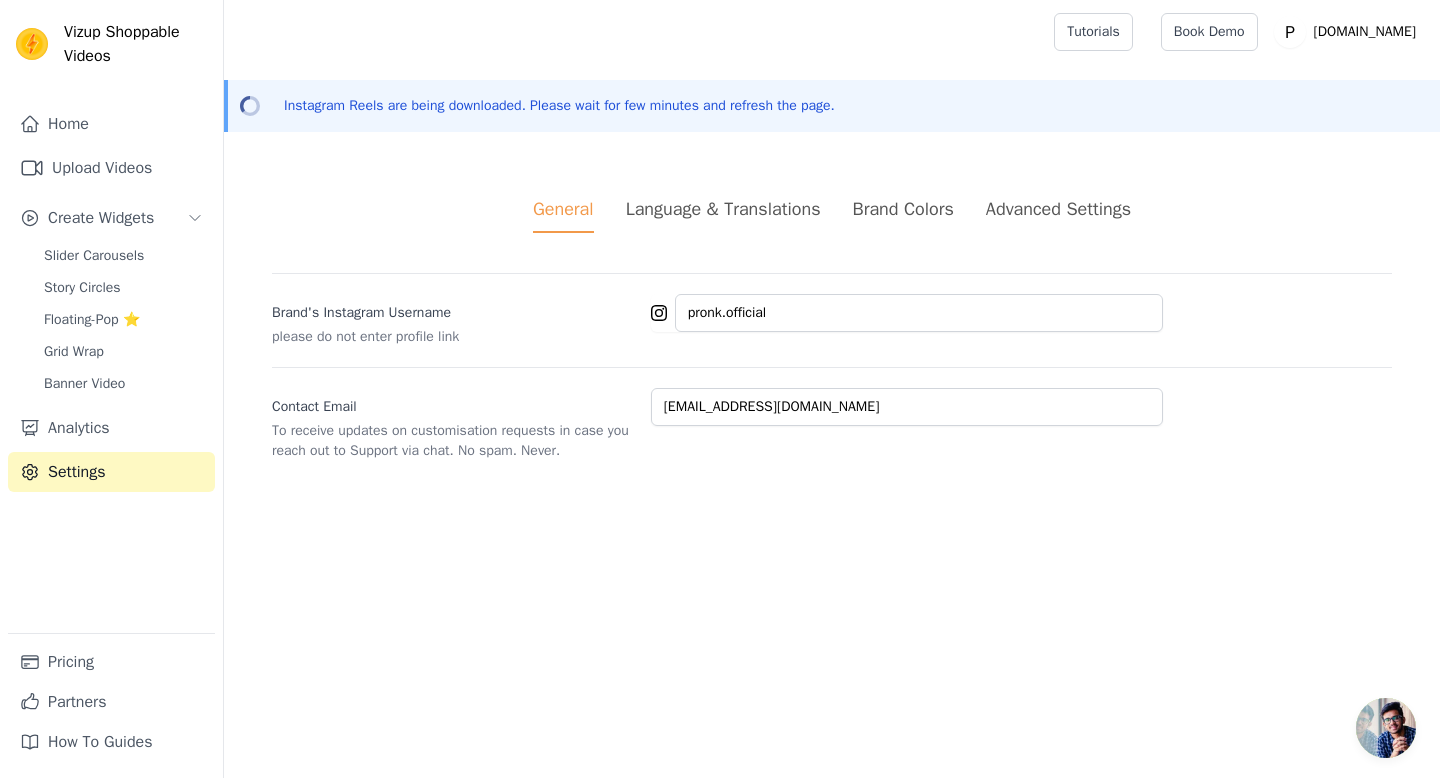 click on "Language & Translations" at bounding box center [723, 209] 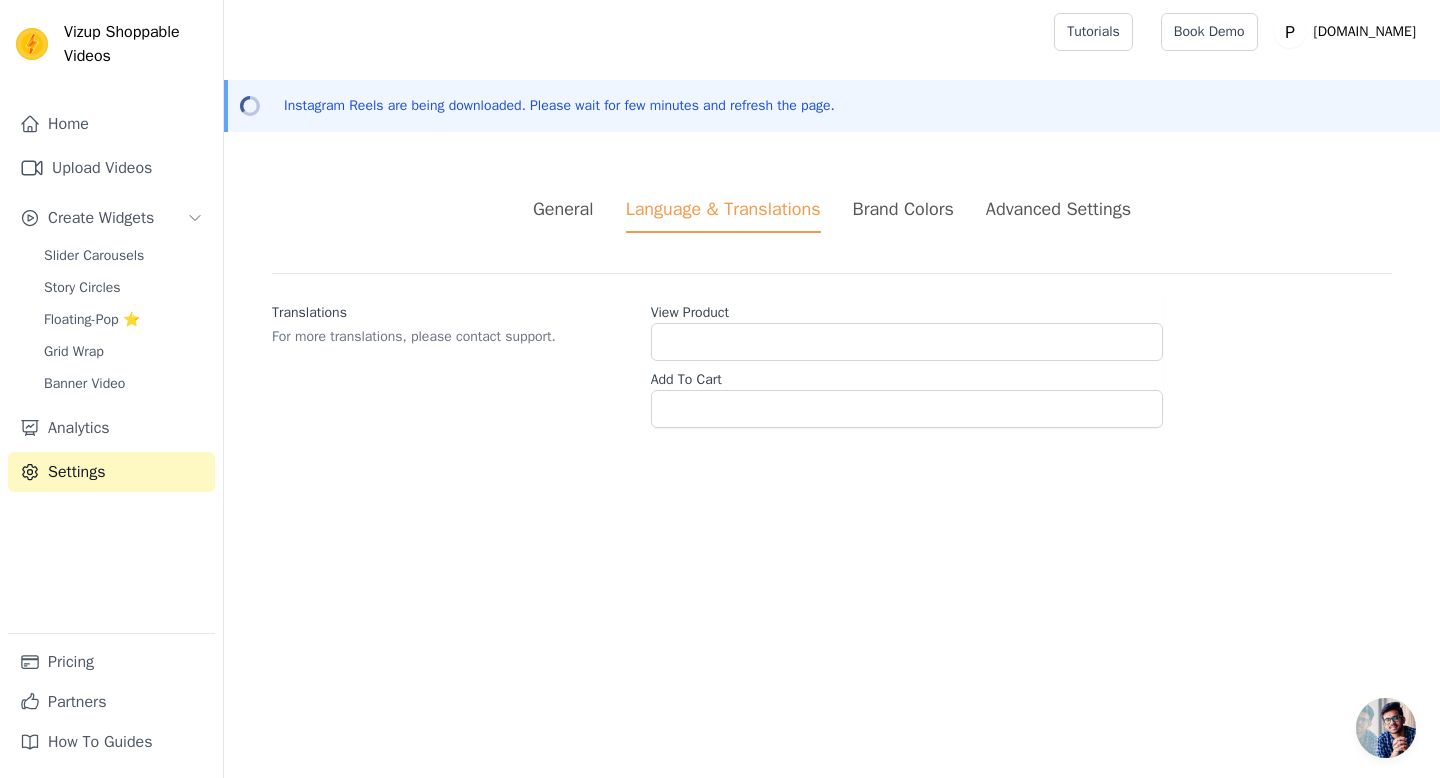 click on "General" at bounding box center [563, 209] 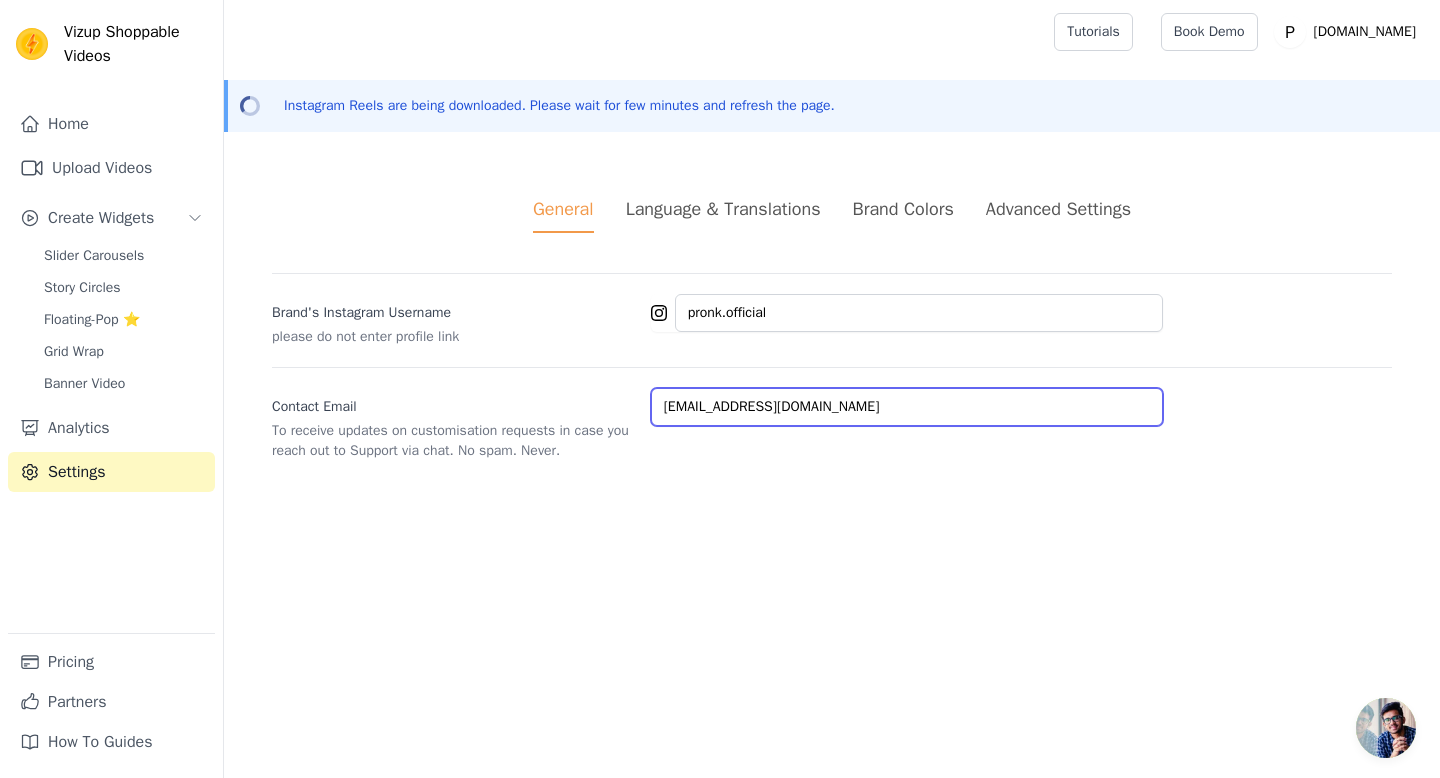 click on "support@pronk.in" at bounding box center [907, 407] 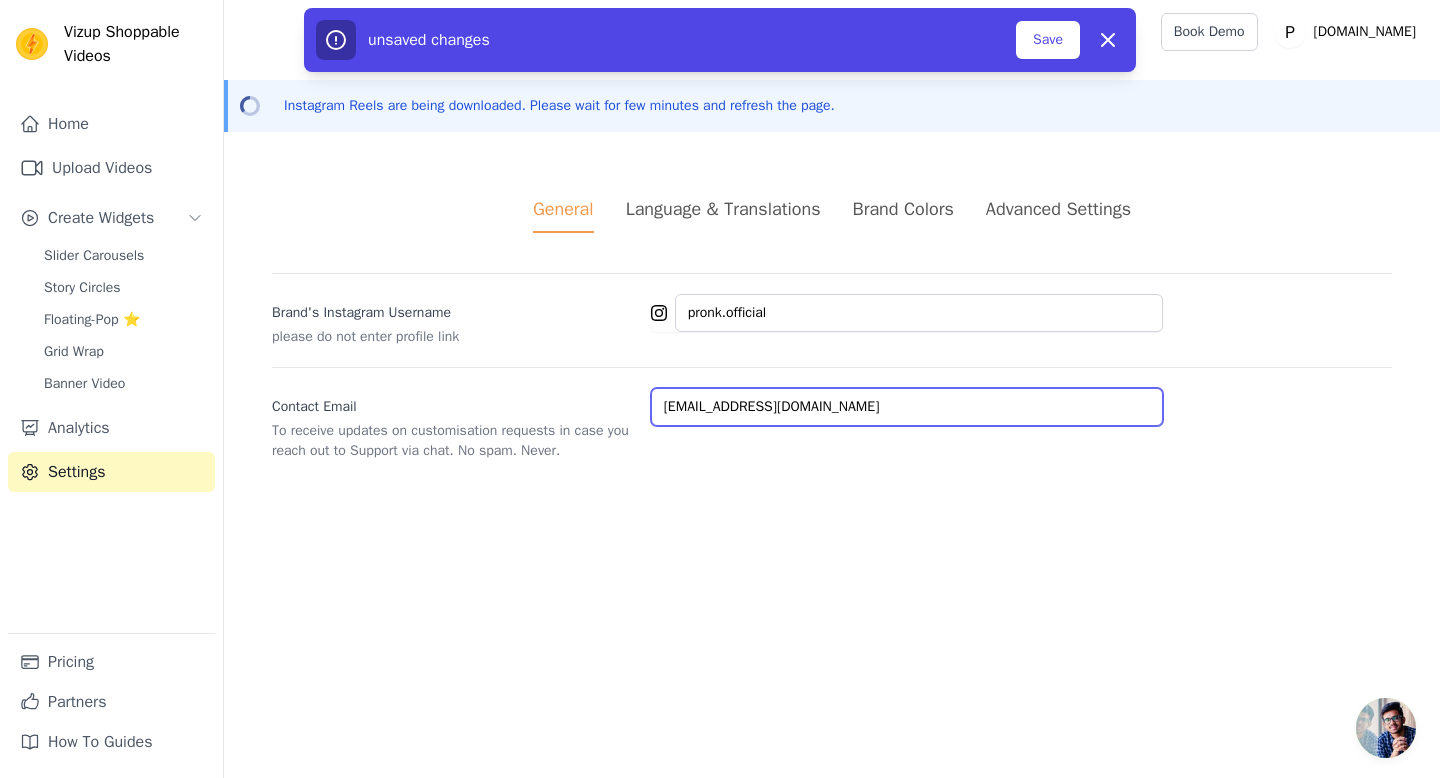 click on "unito.noline@gmail.com" at bounding box center (907, 407) 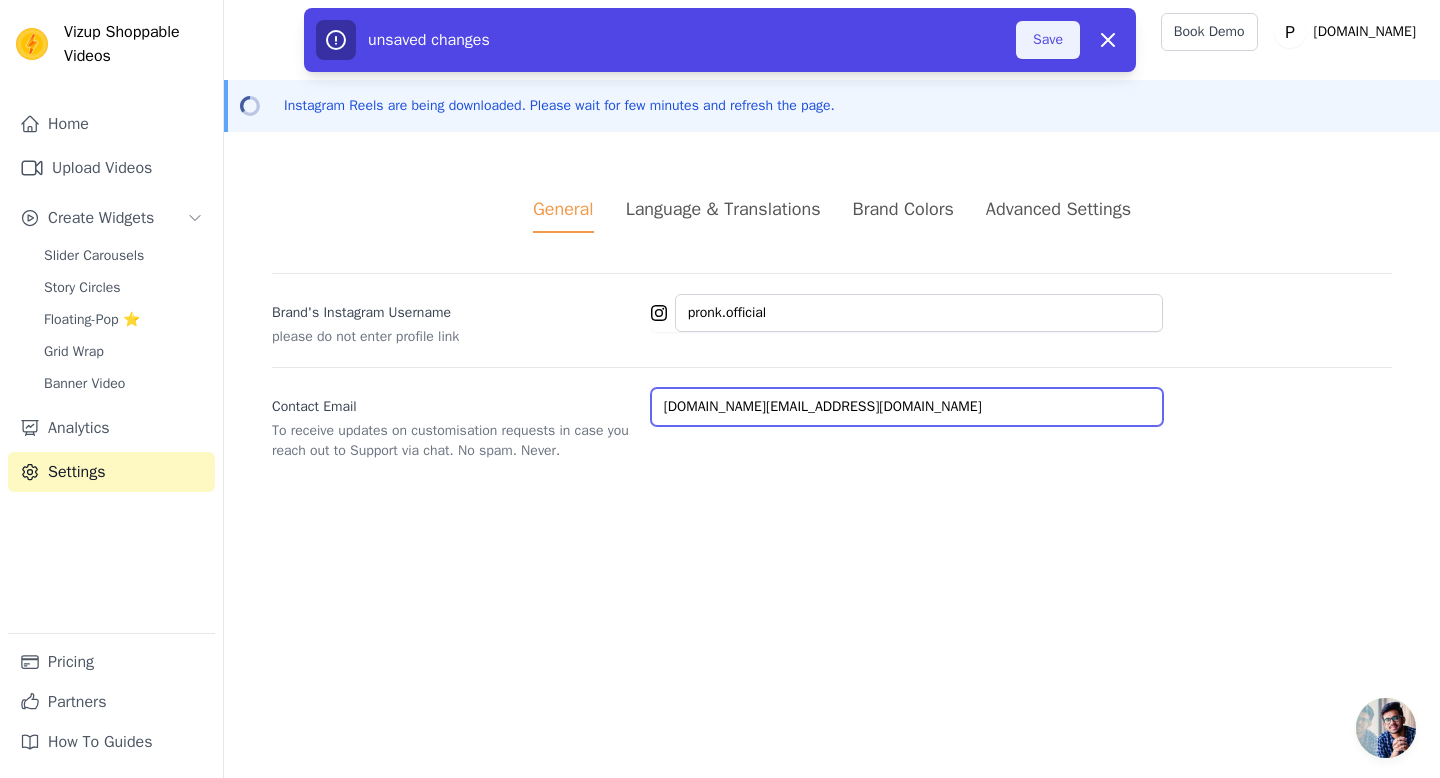 type on "unito.online@gmail.com" 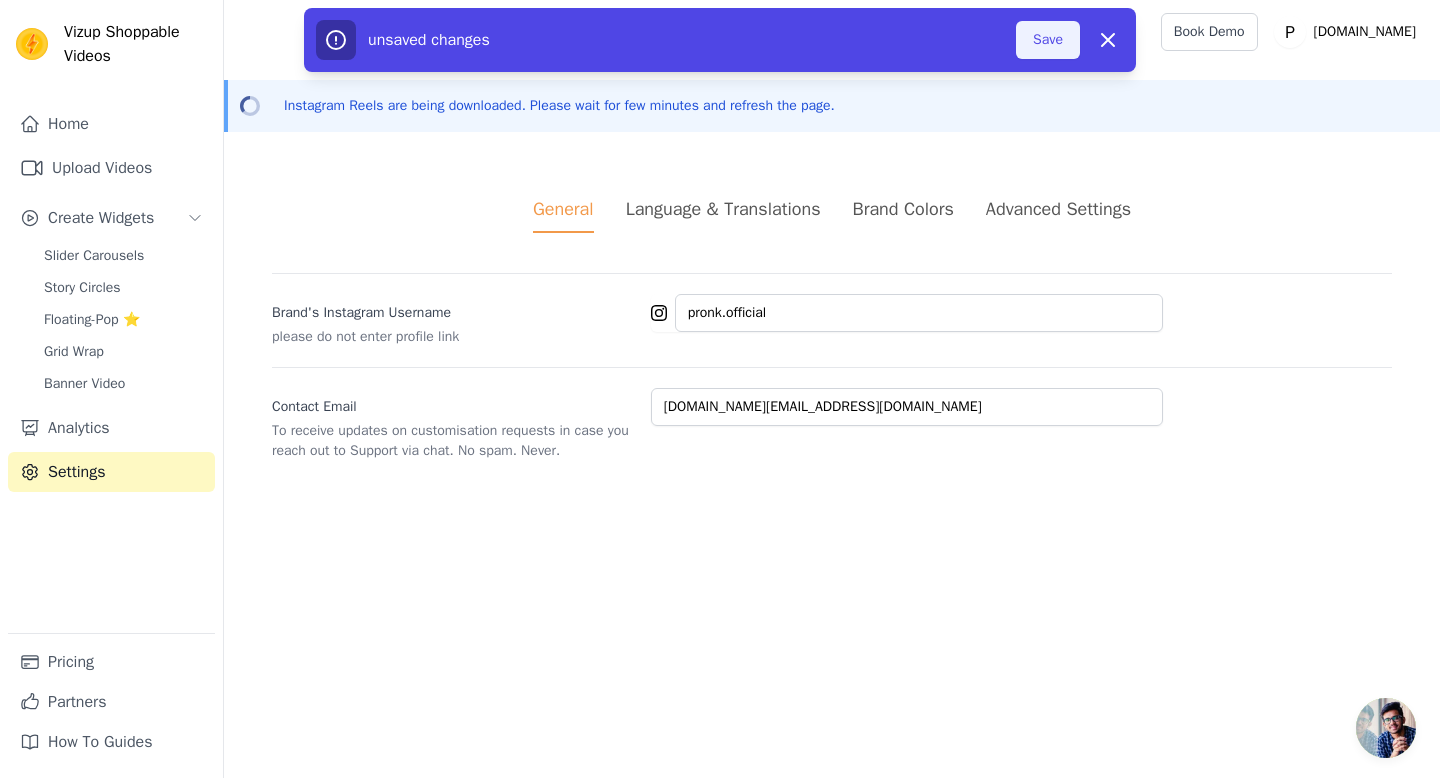 click on "Save" at bounding box center (1048, 40) 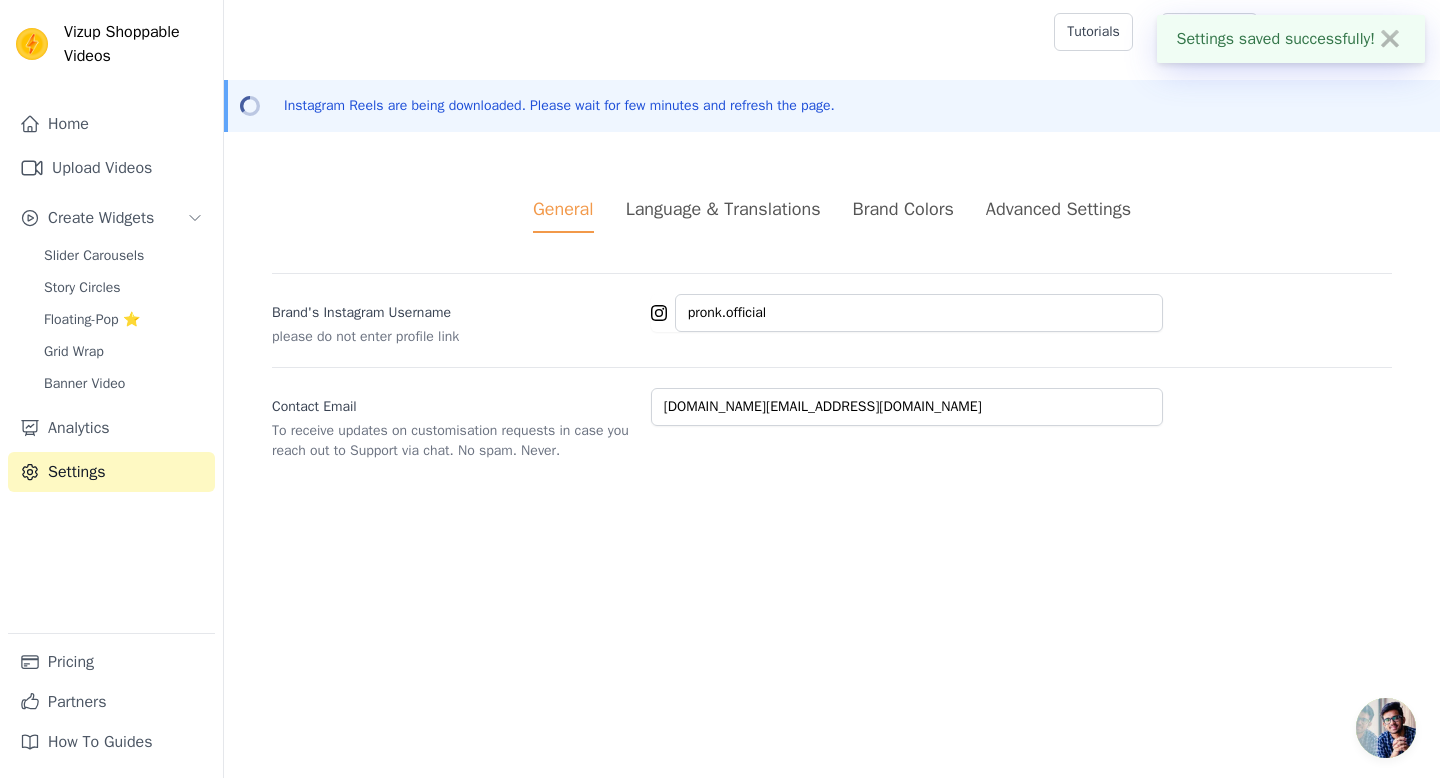 click on "Brand Colors" at bounding box center [903, 214] 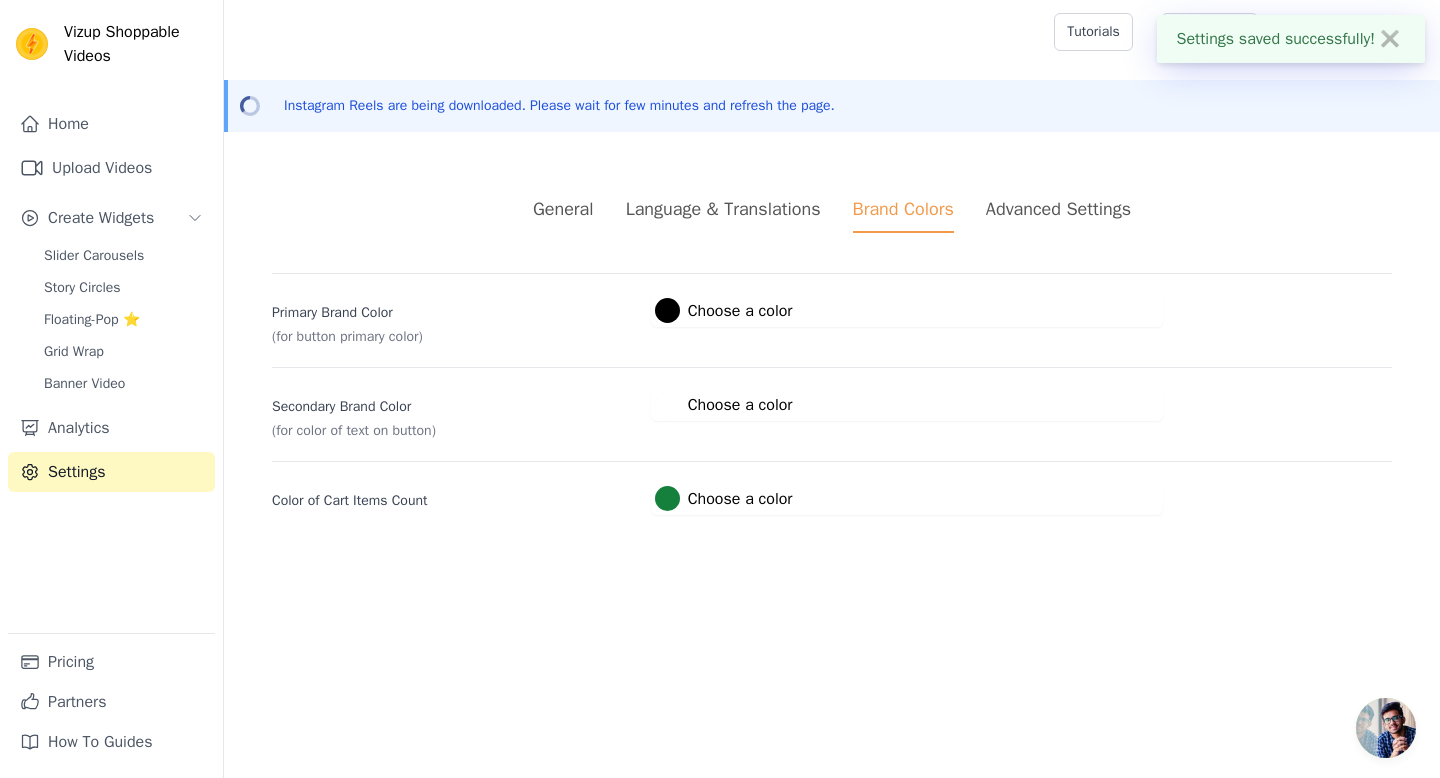 click at bounding box center (667, 498) 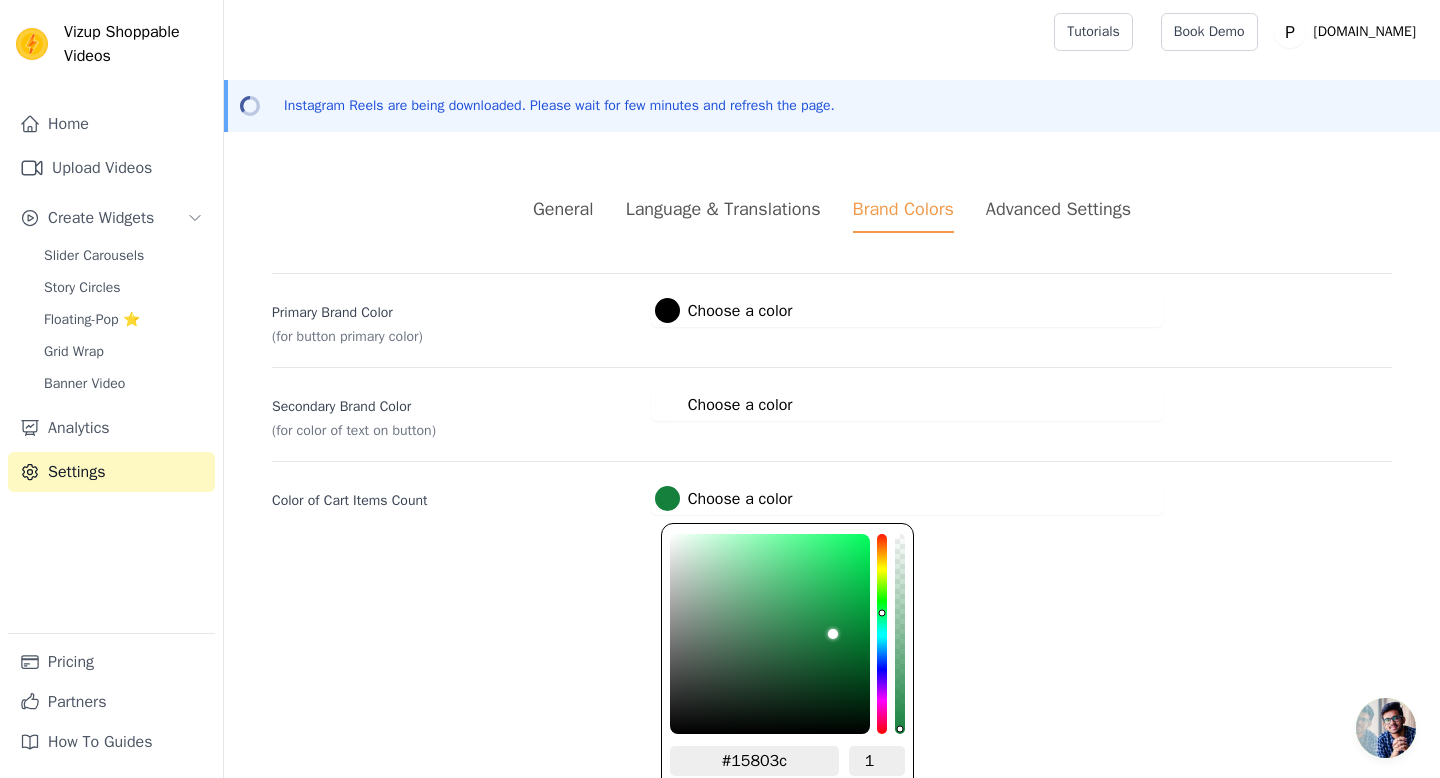 type on "#802c14" 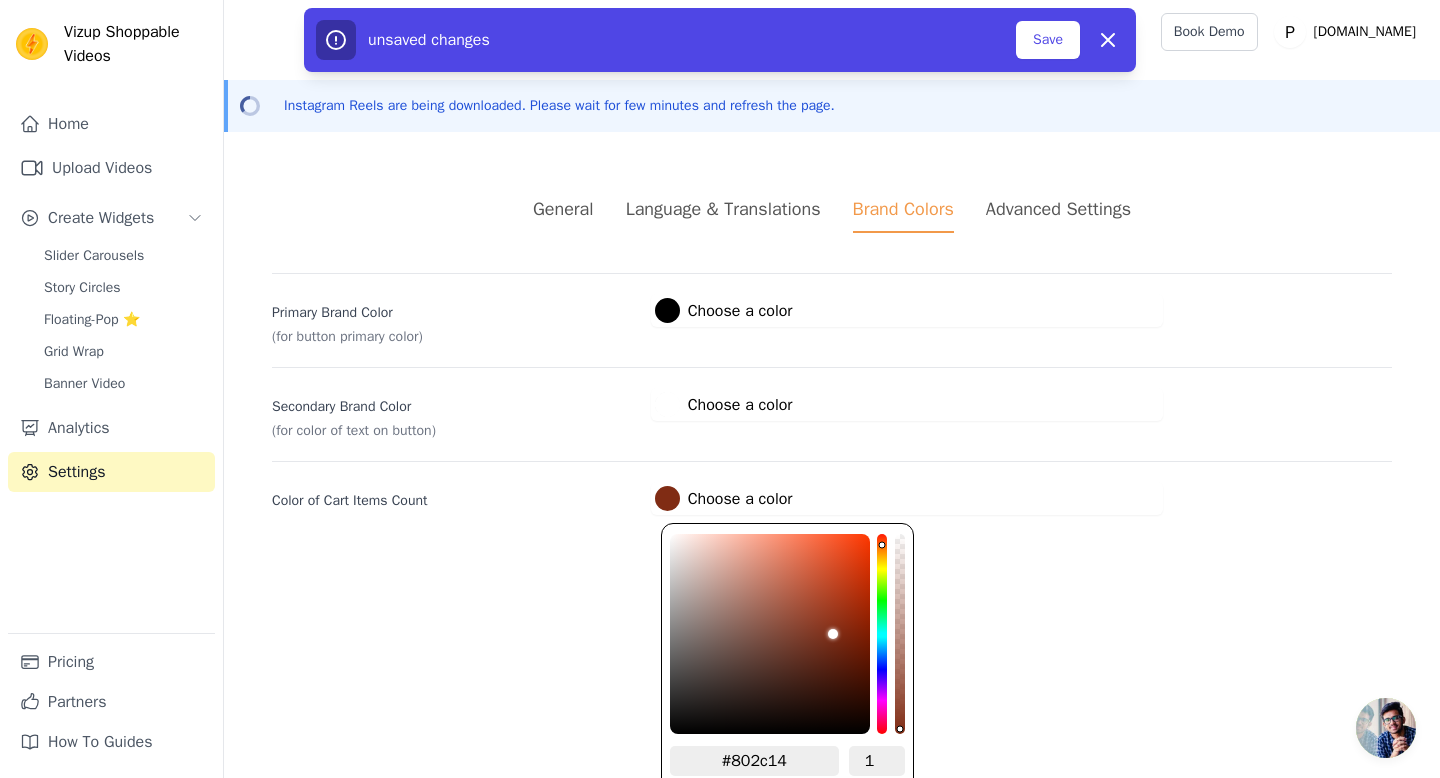 type on "#802814" 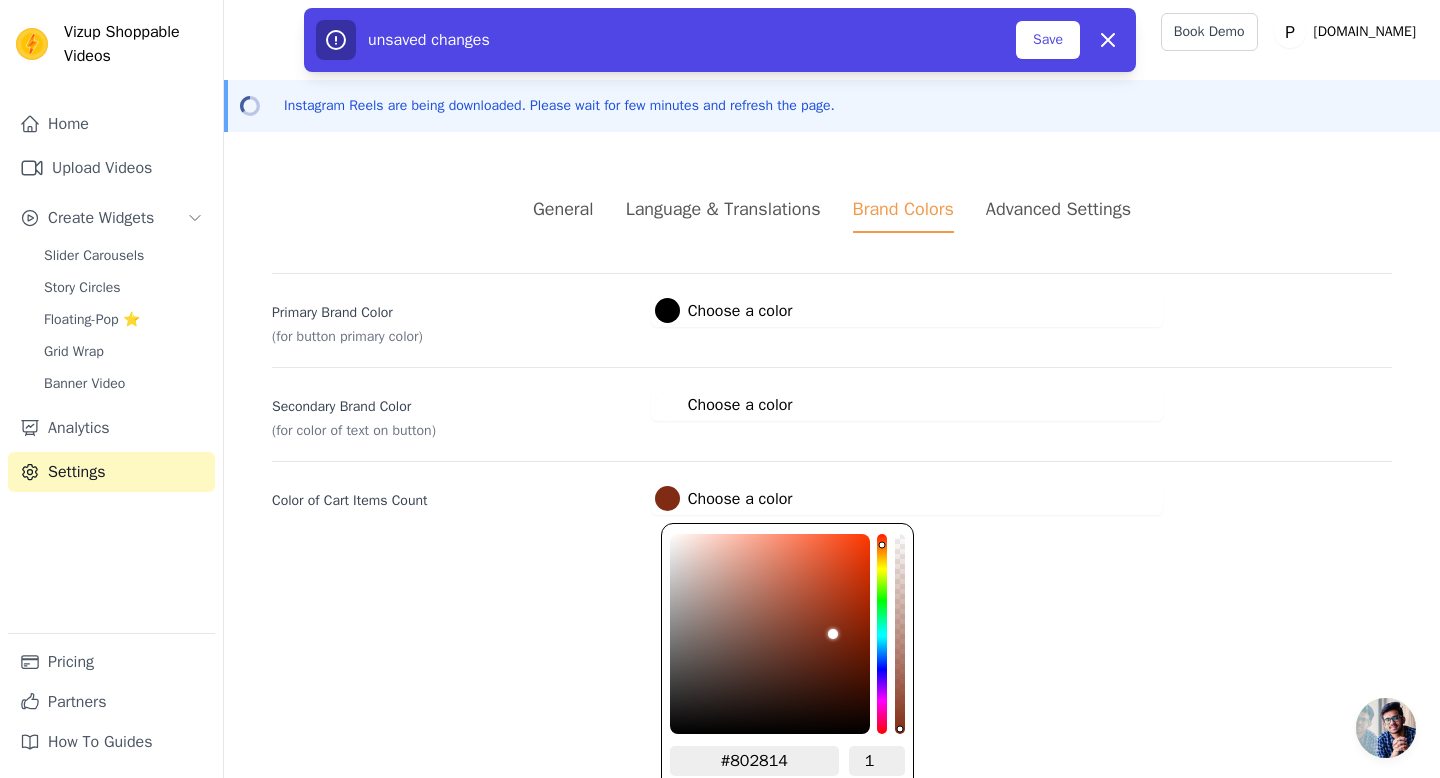 type on "#802414" 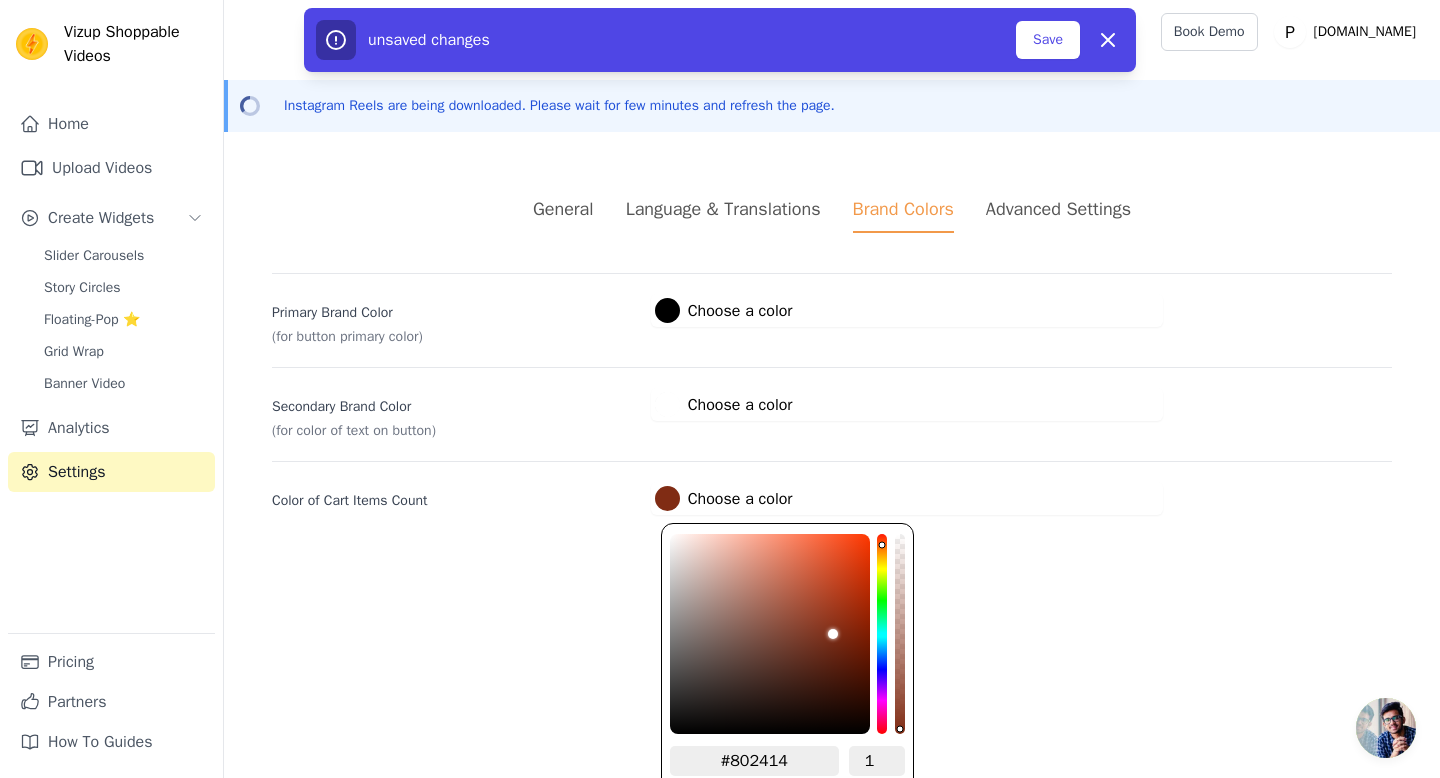 type on "#801814" 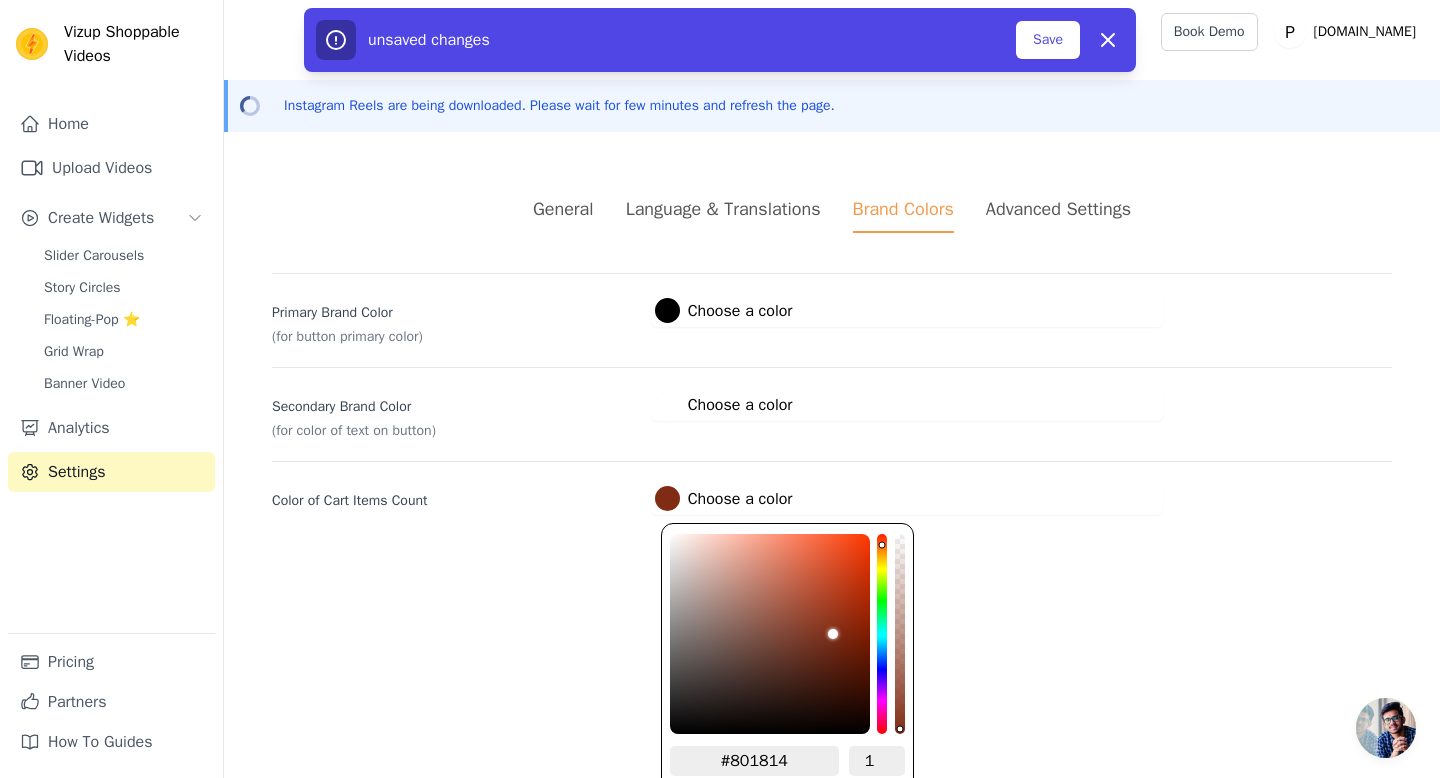 type on "#801414" 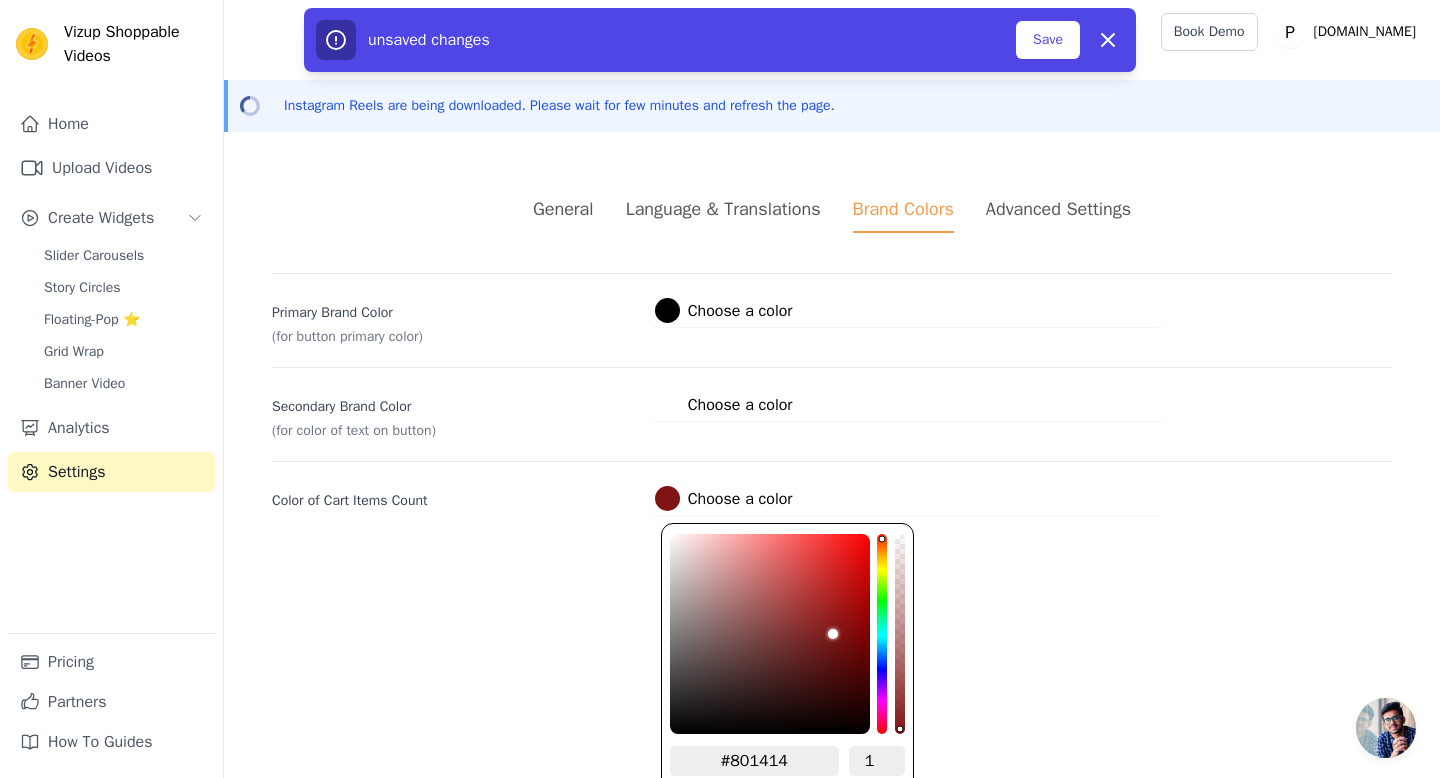 drag, startPoint x: 884, startPoint y: 540, endPoint x: 884, endPoint y: 502, distance: 38 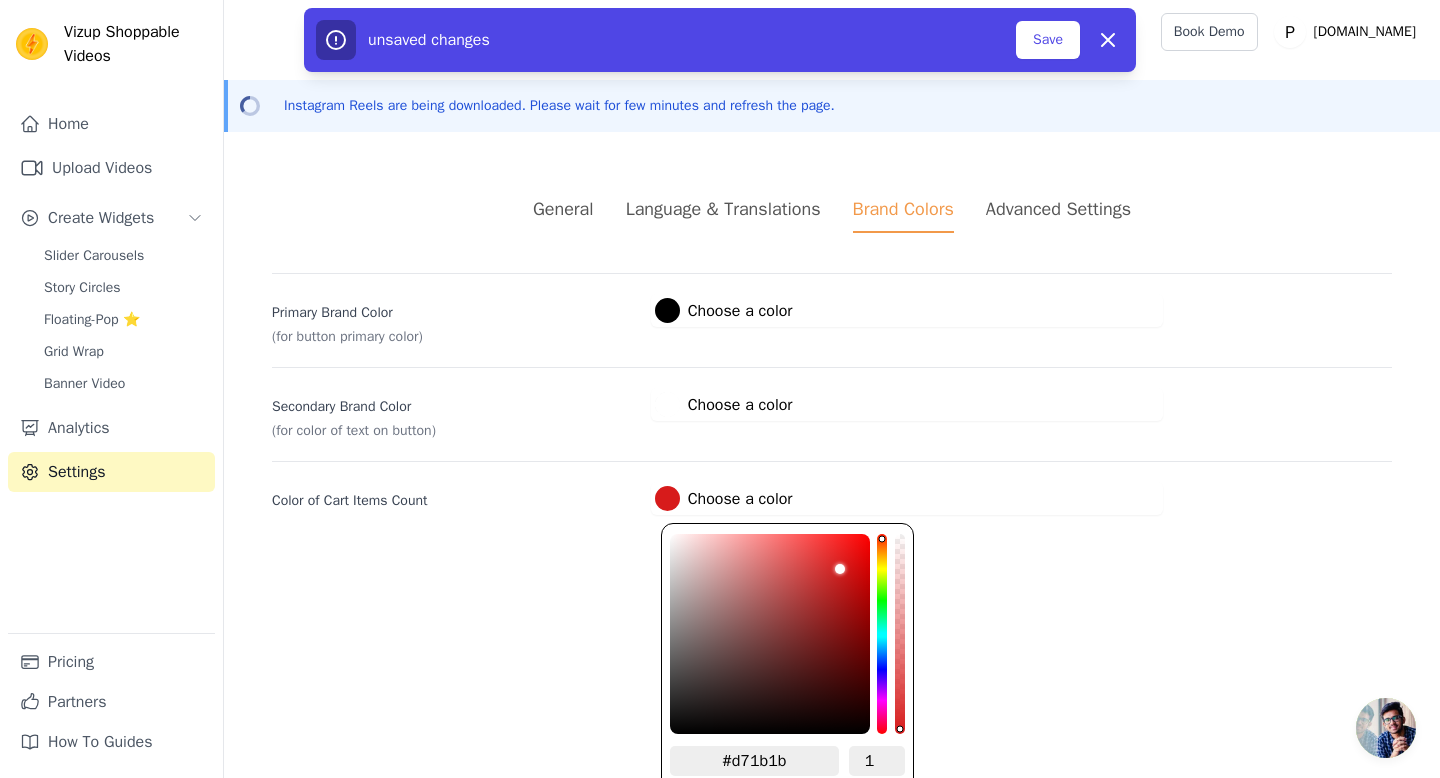 type on "#d91b1b" 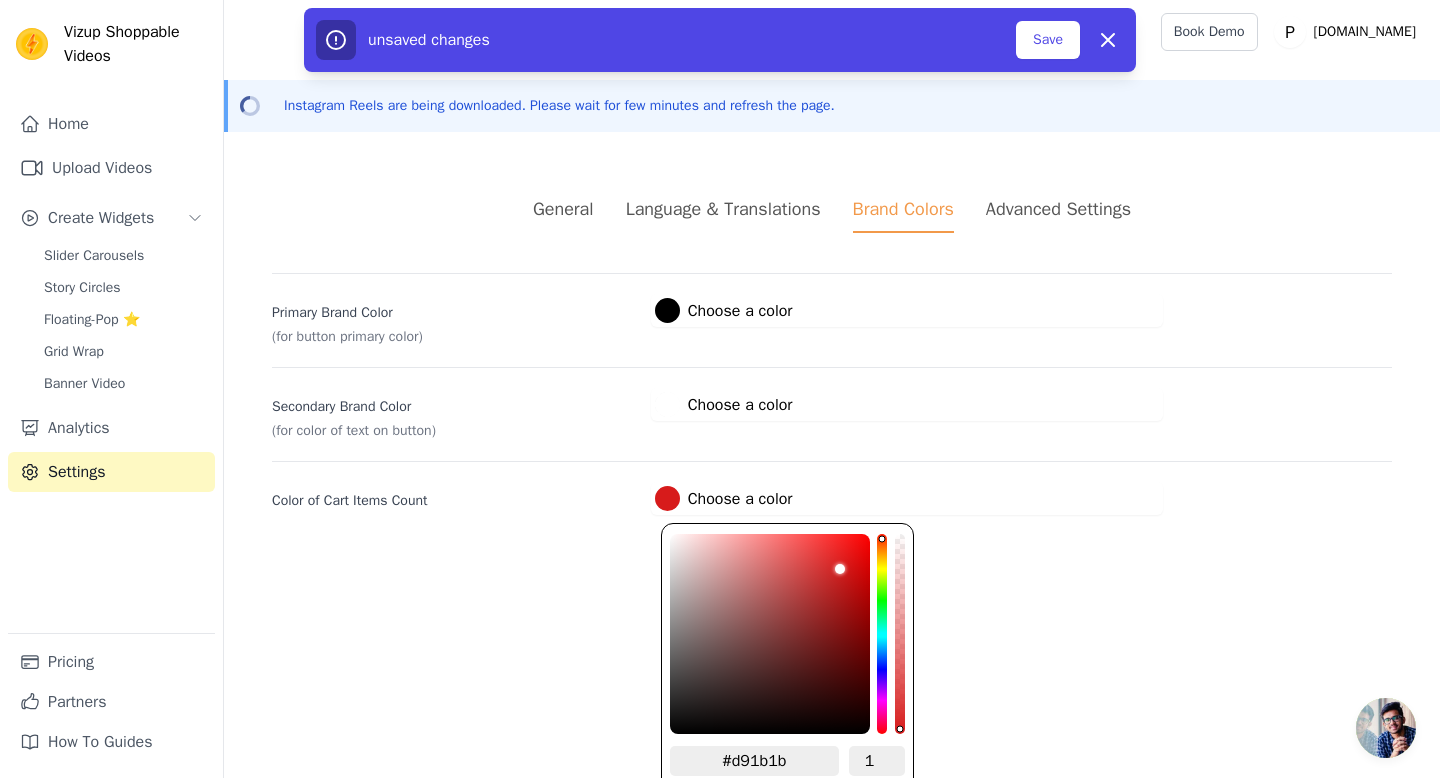 type on "#db1919" 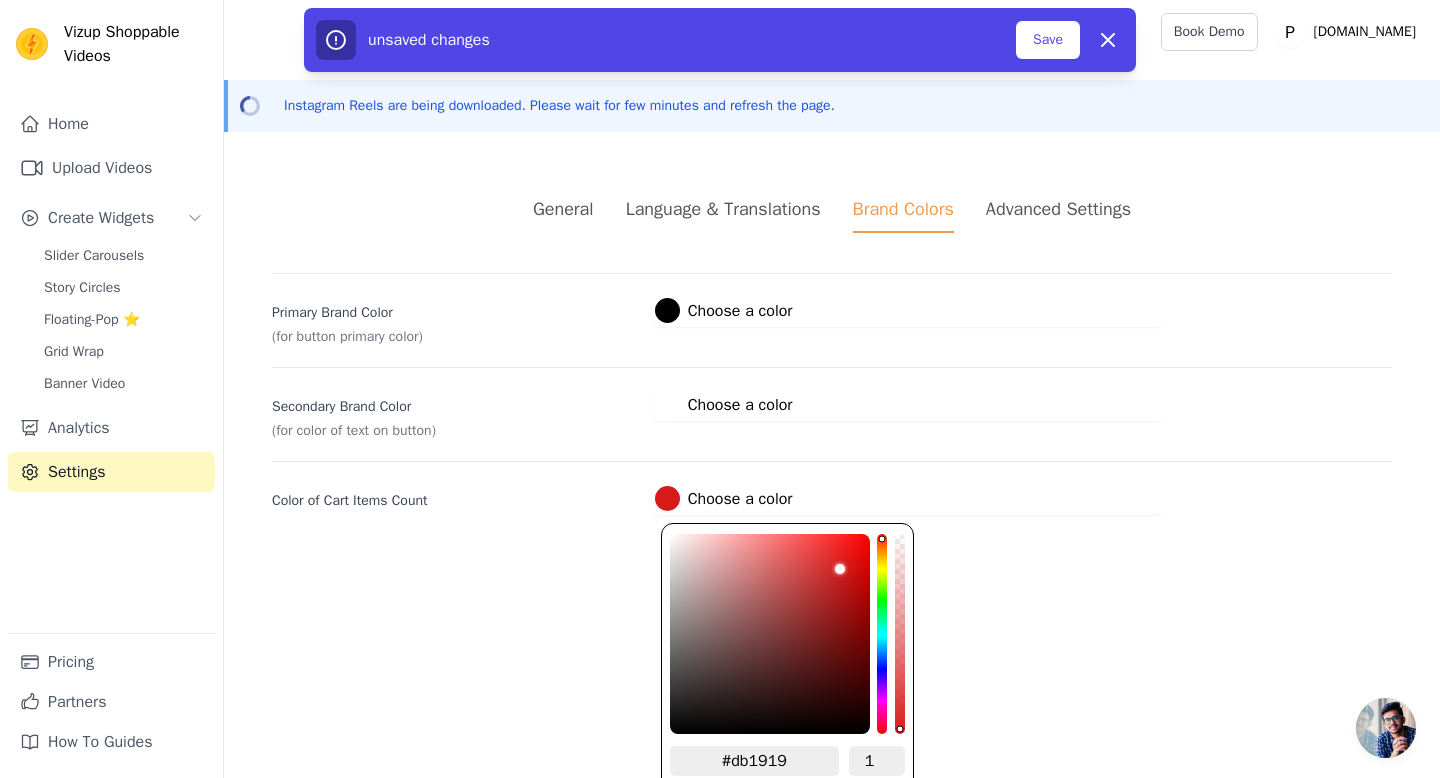 type on "#df1616" 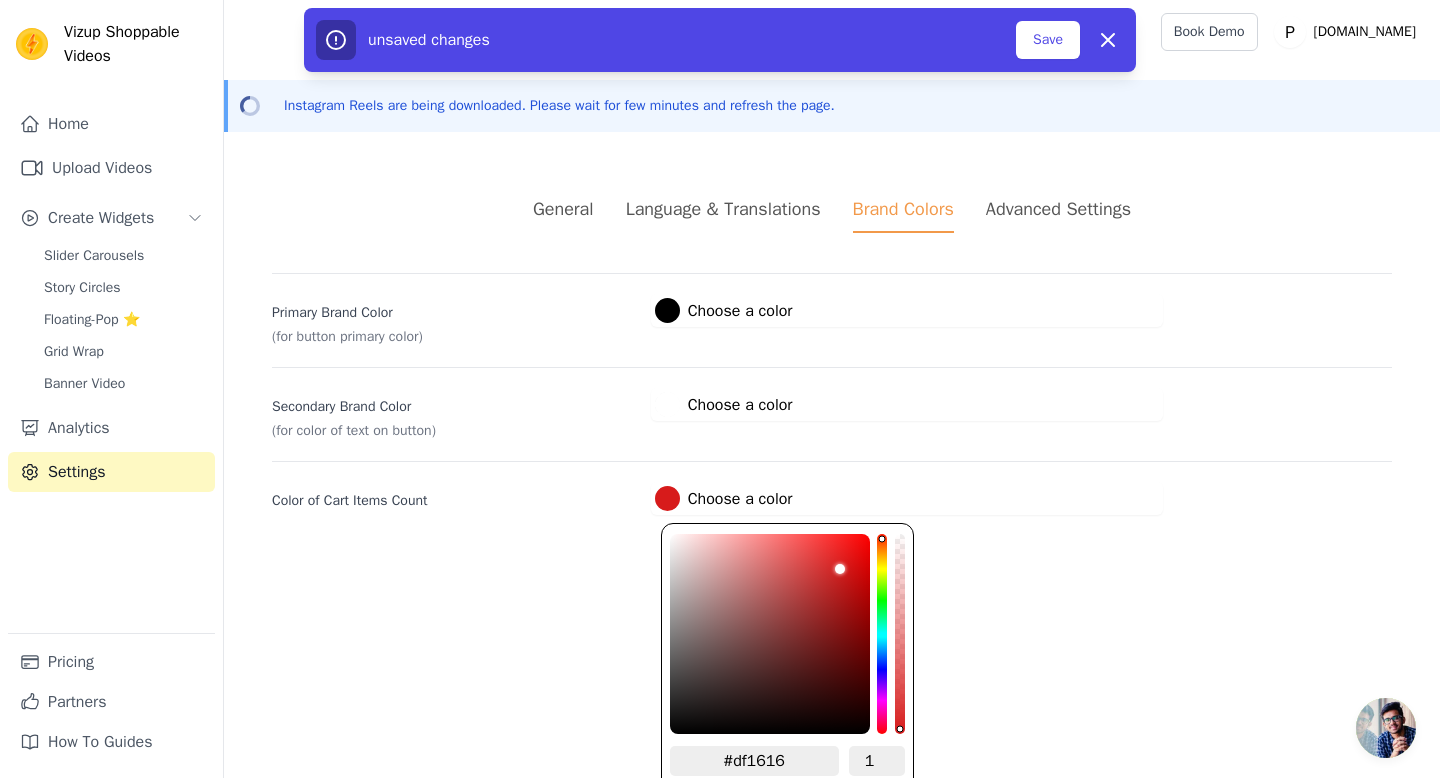 type on "#e31414" 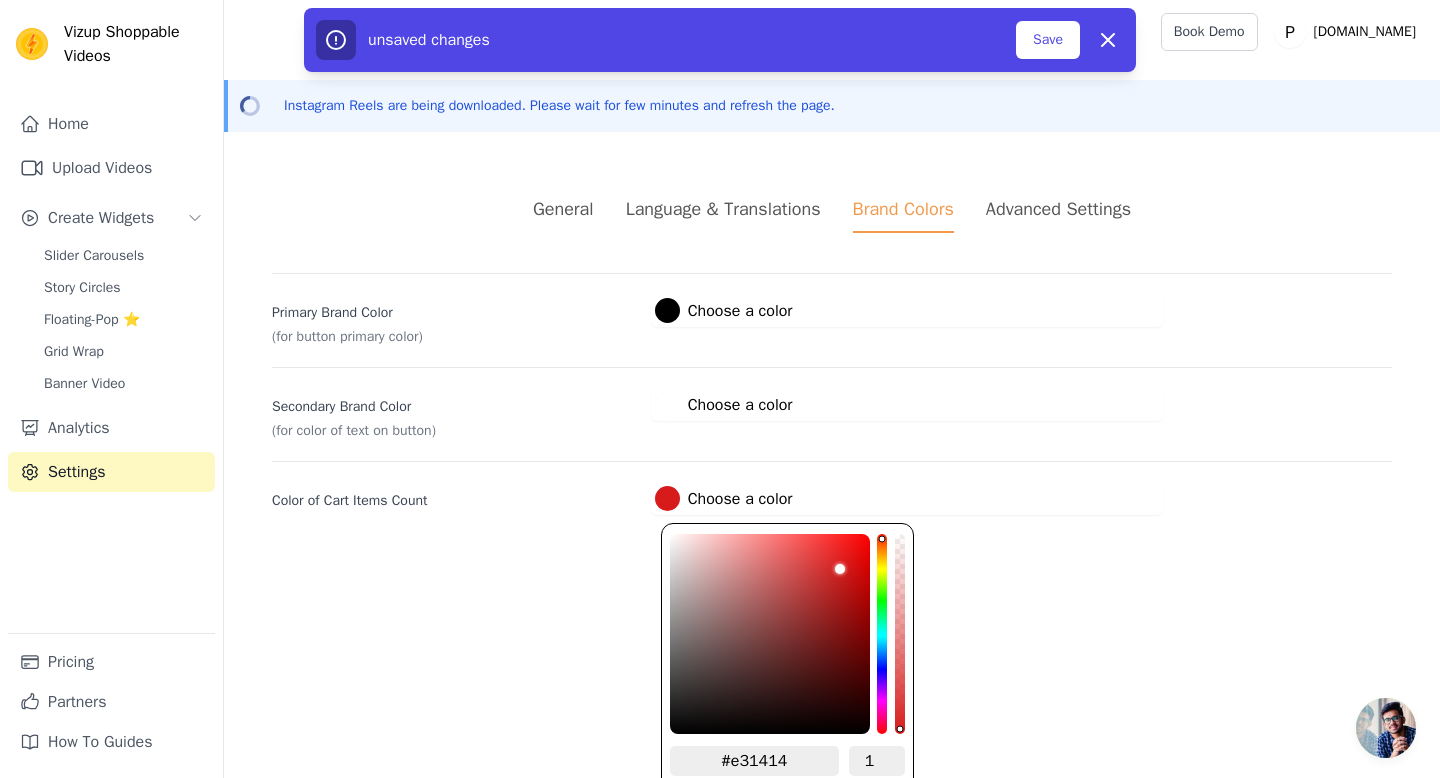 type on "#e61212" 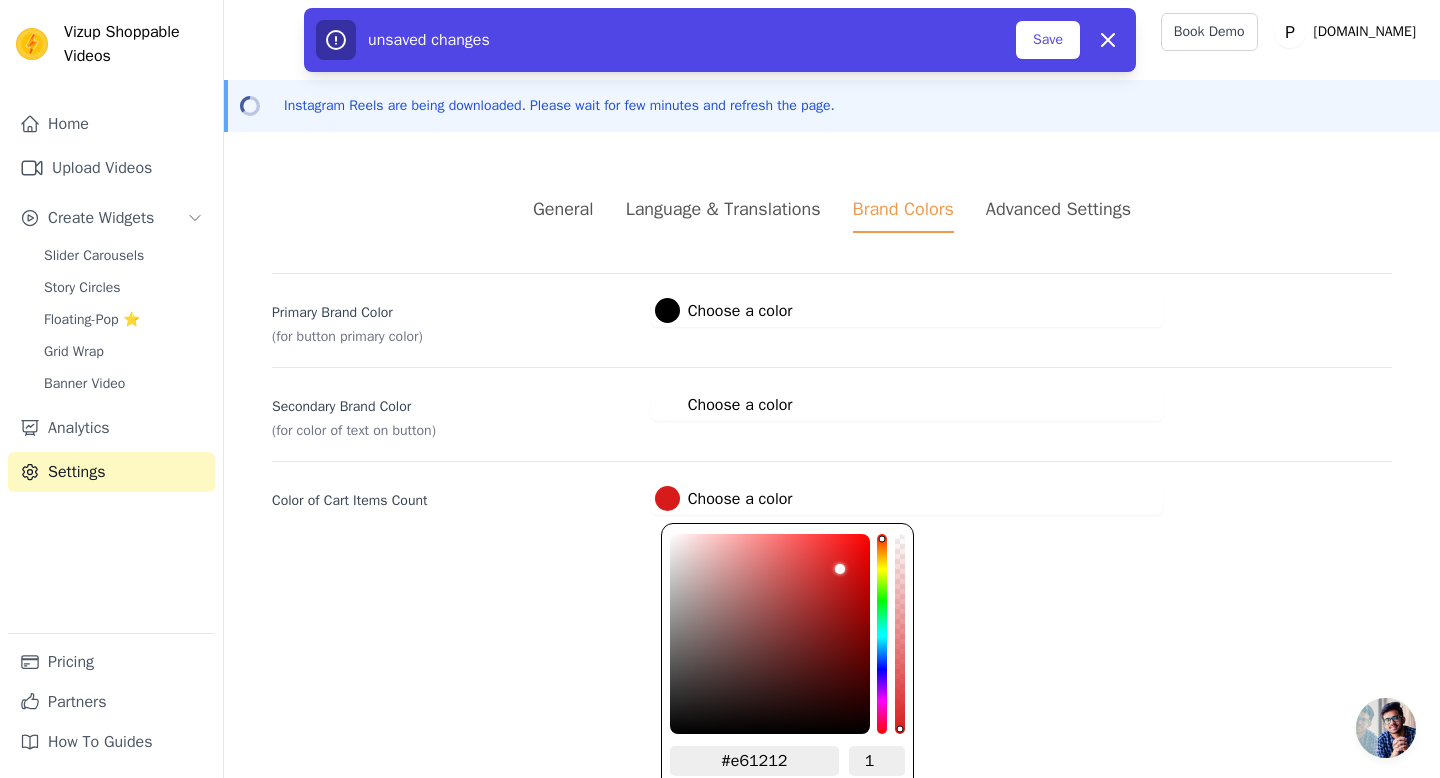 type on "#e71111" 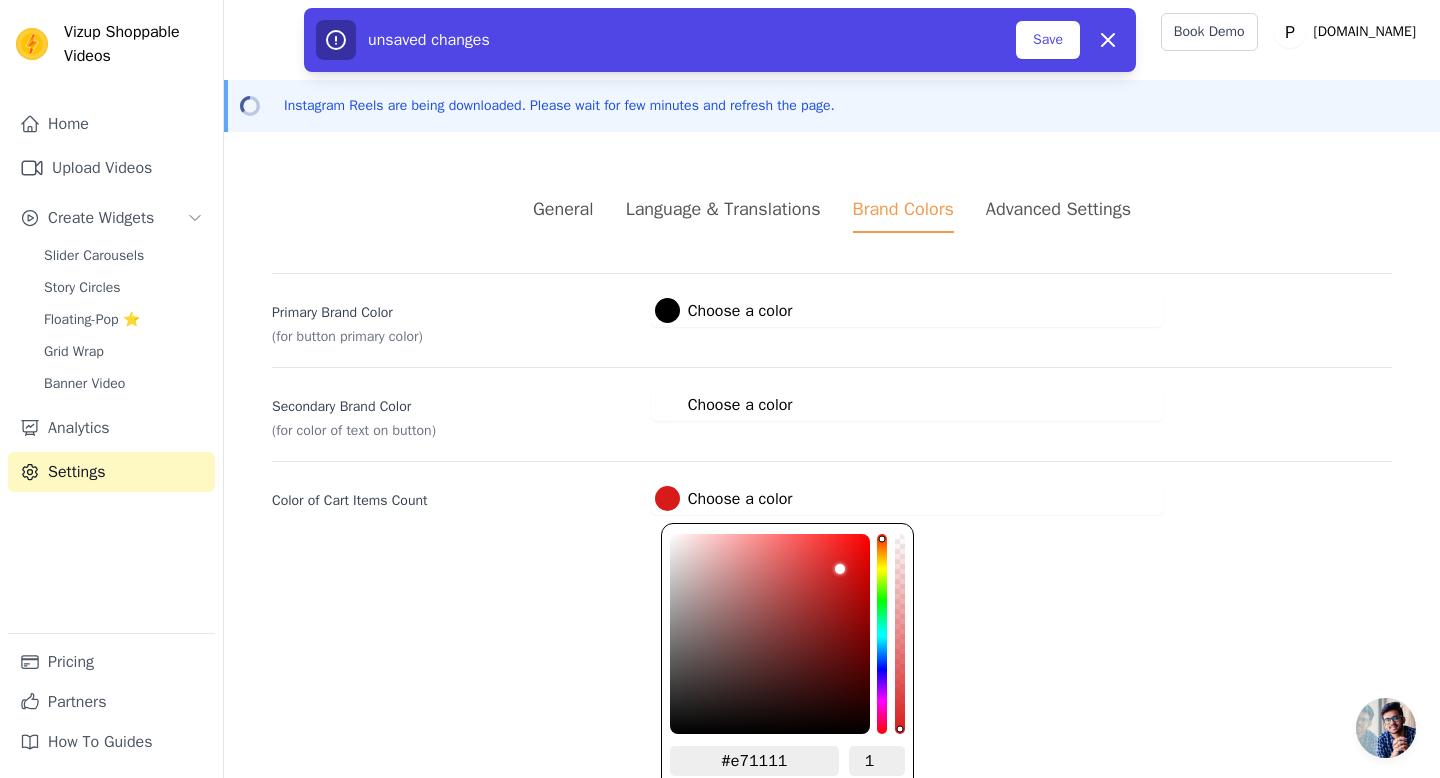 type on "#e71010" 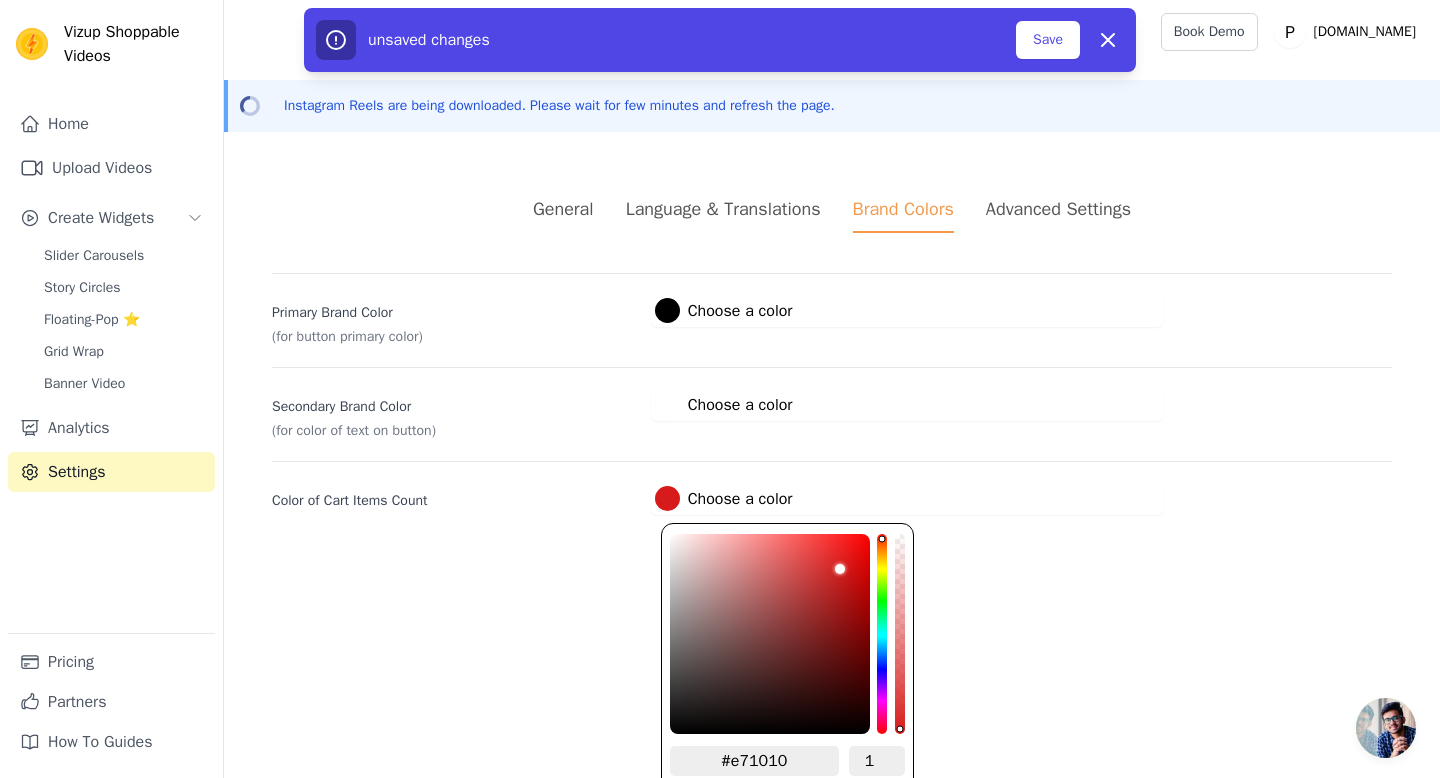 type on "#e81010" 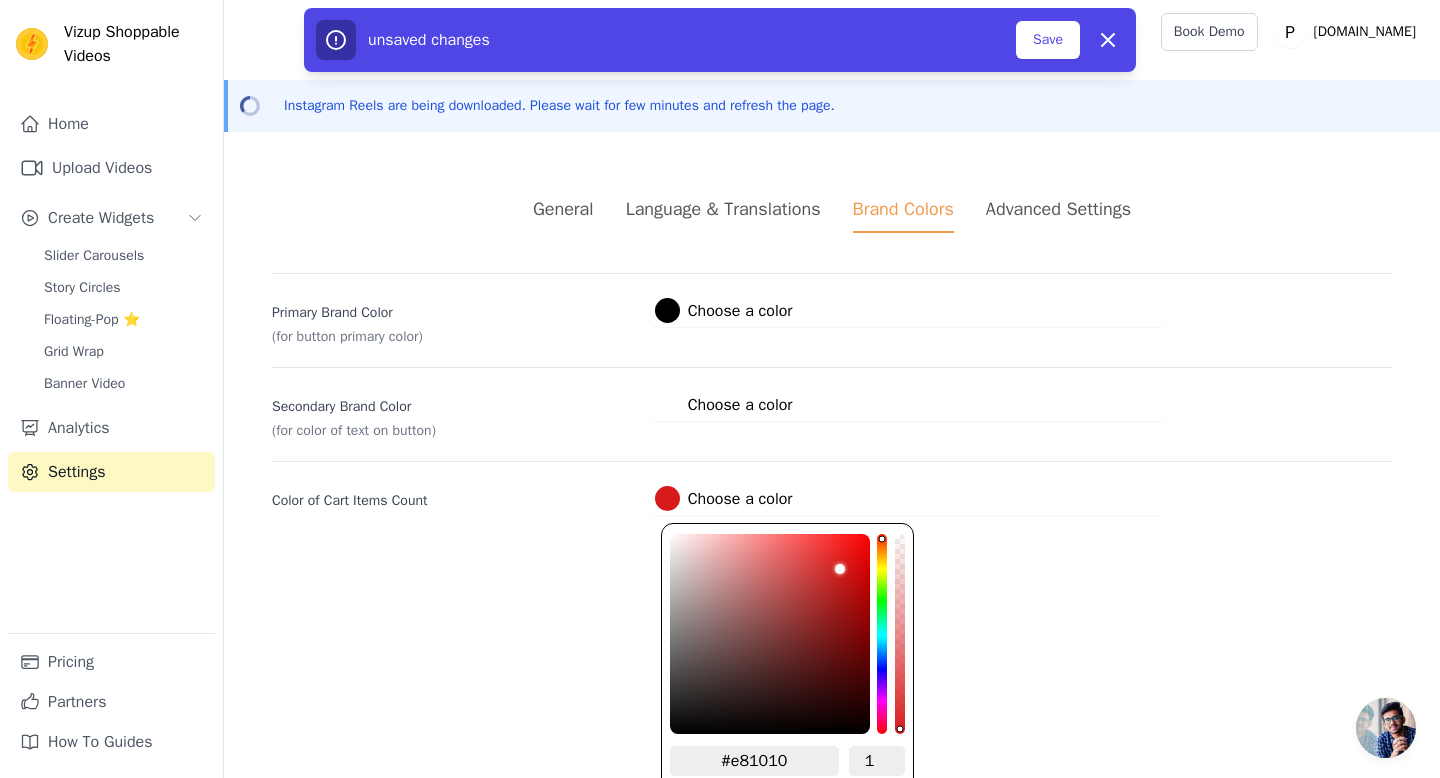 type on "#e90f0f" 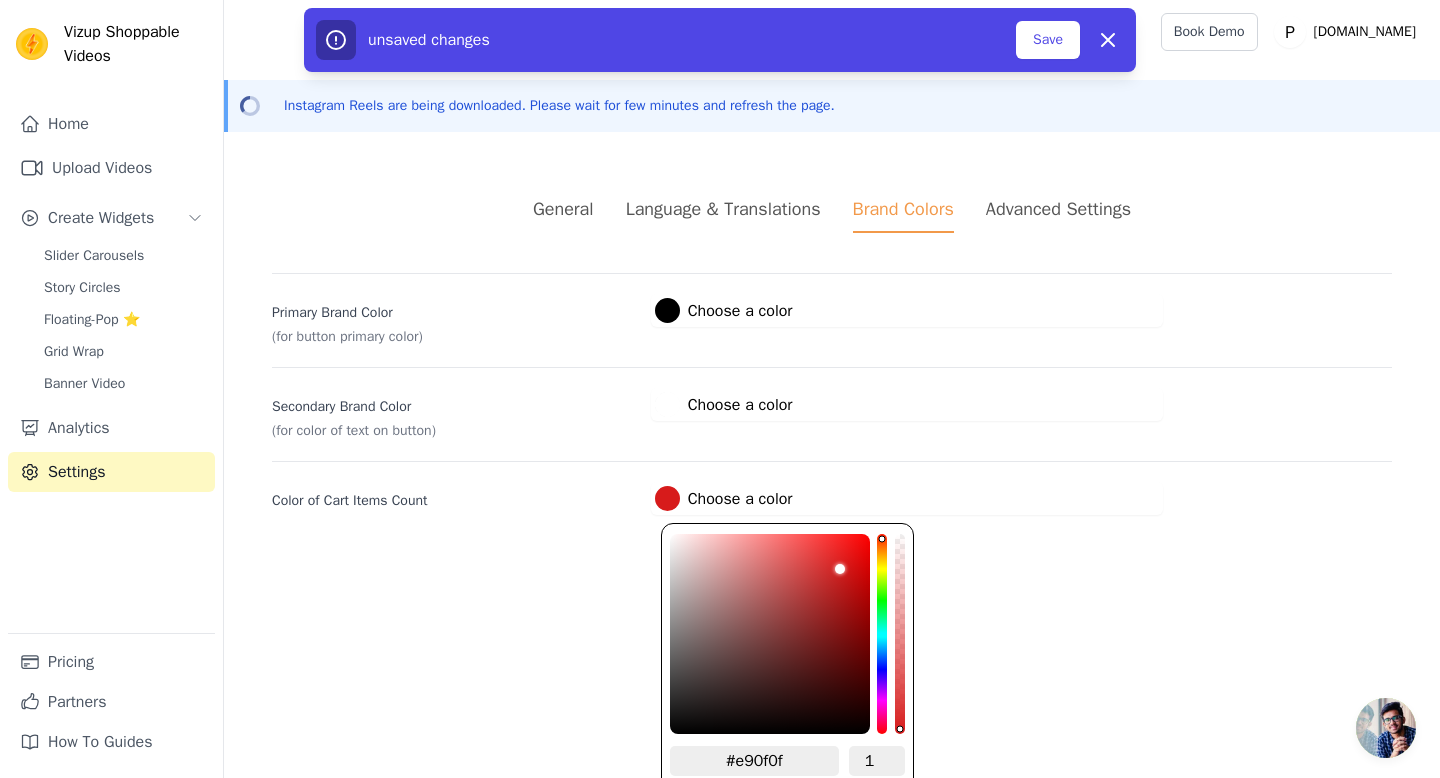 type on "#ec0e0e" 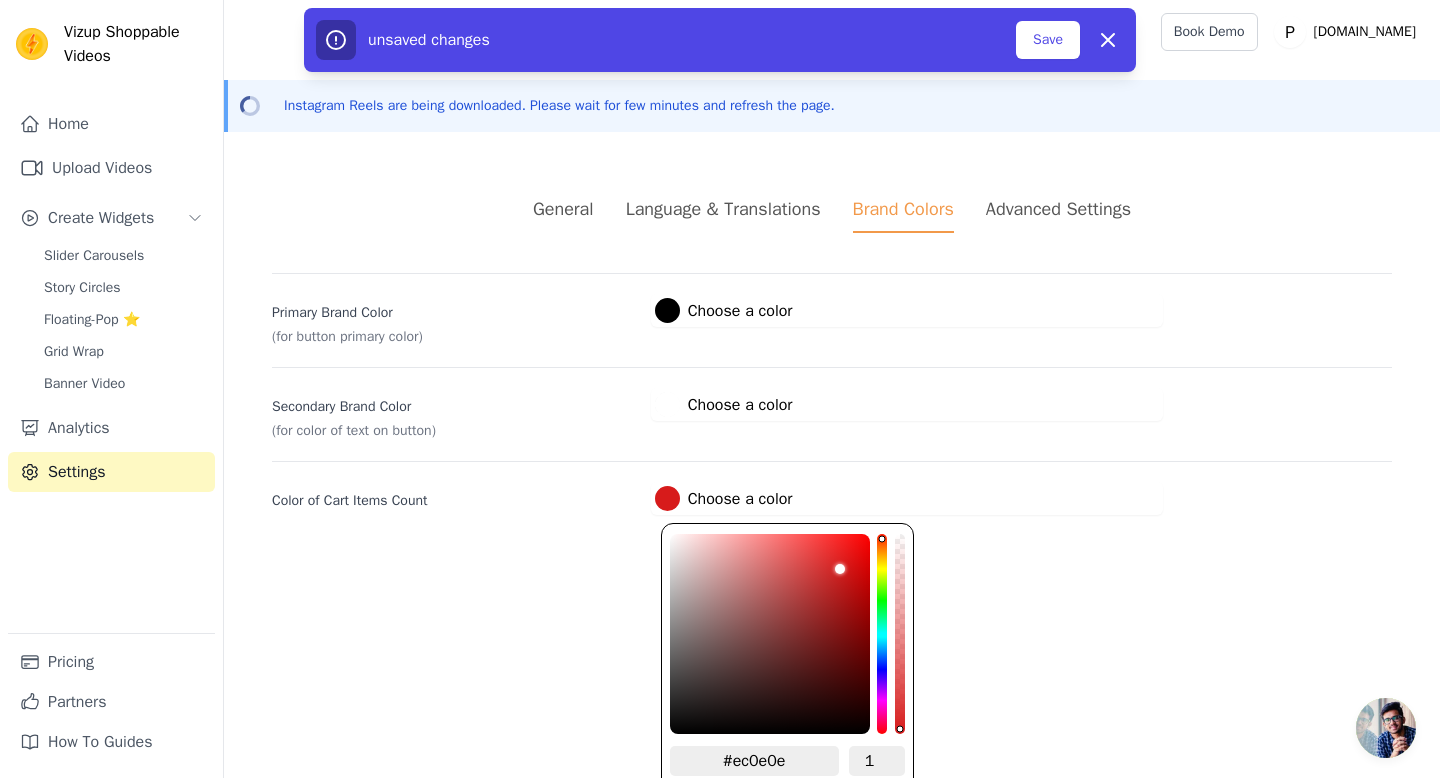 type on "#ed0e0e" 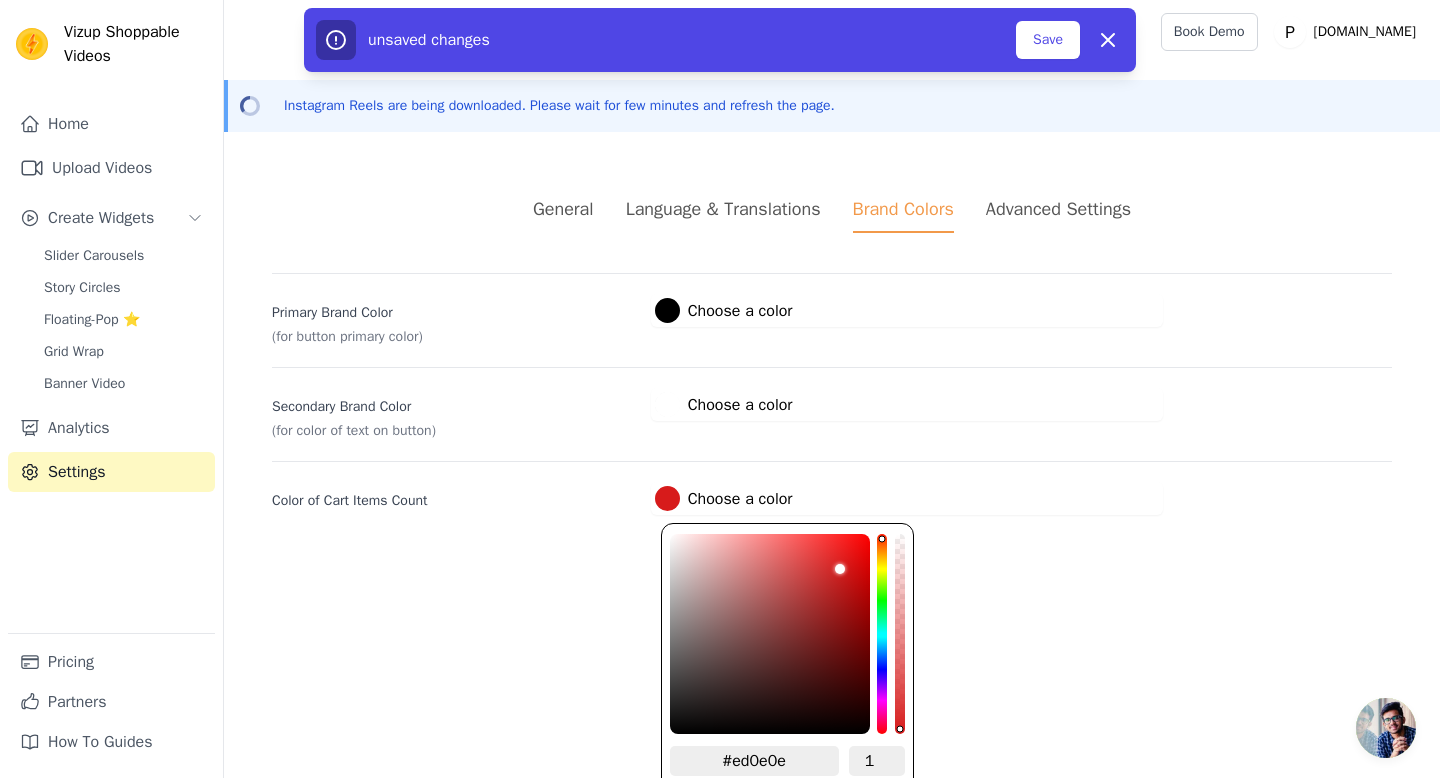 type on "#f10c0c" 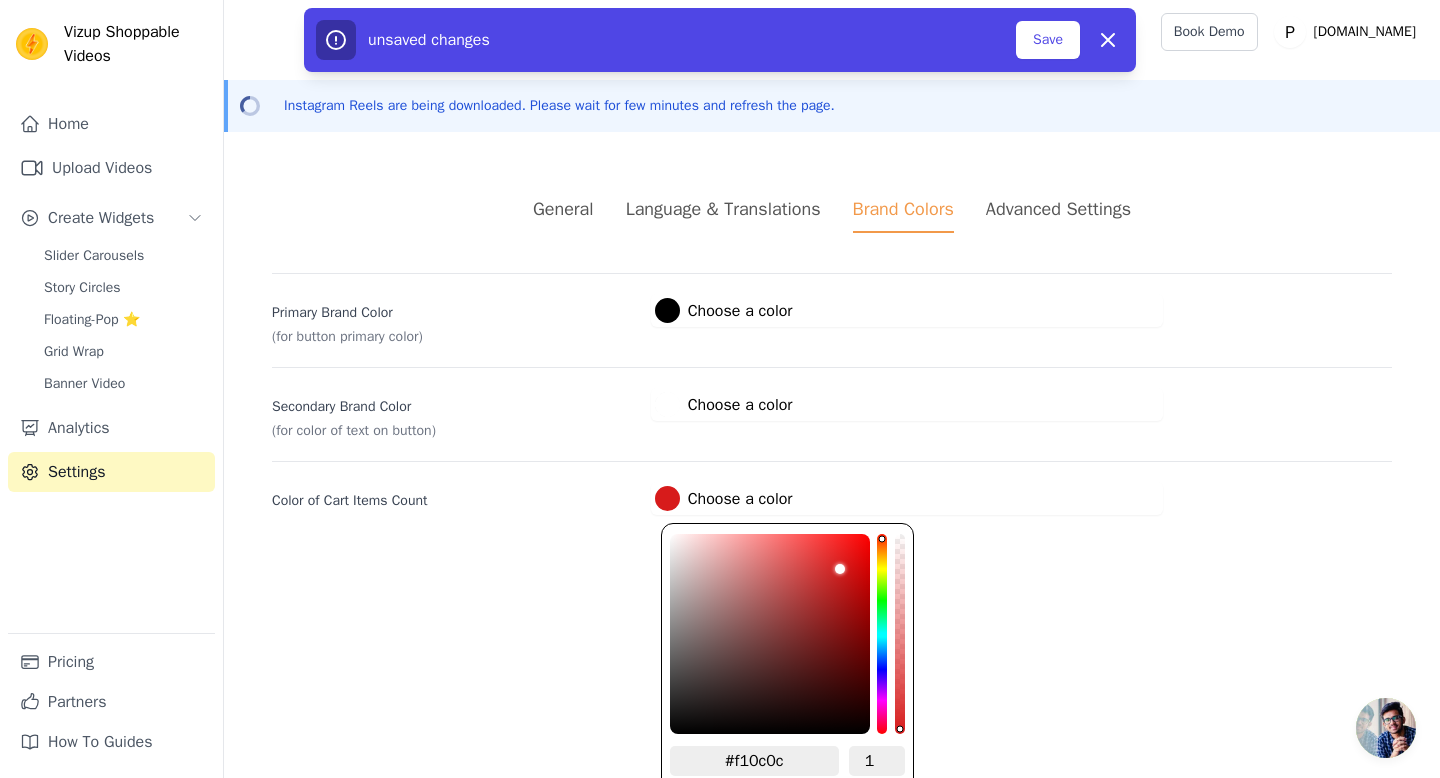 type on "#f40b0b" 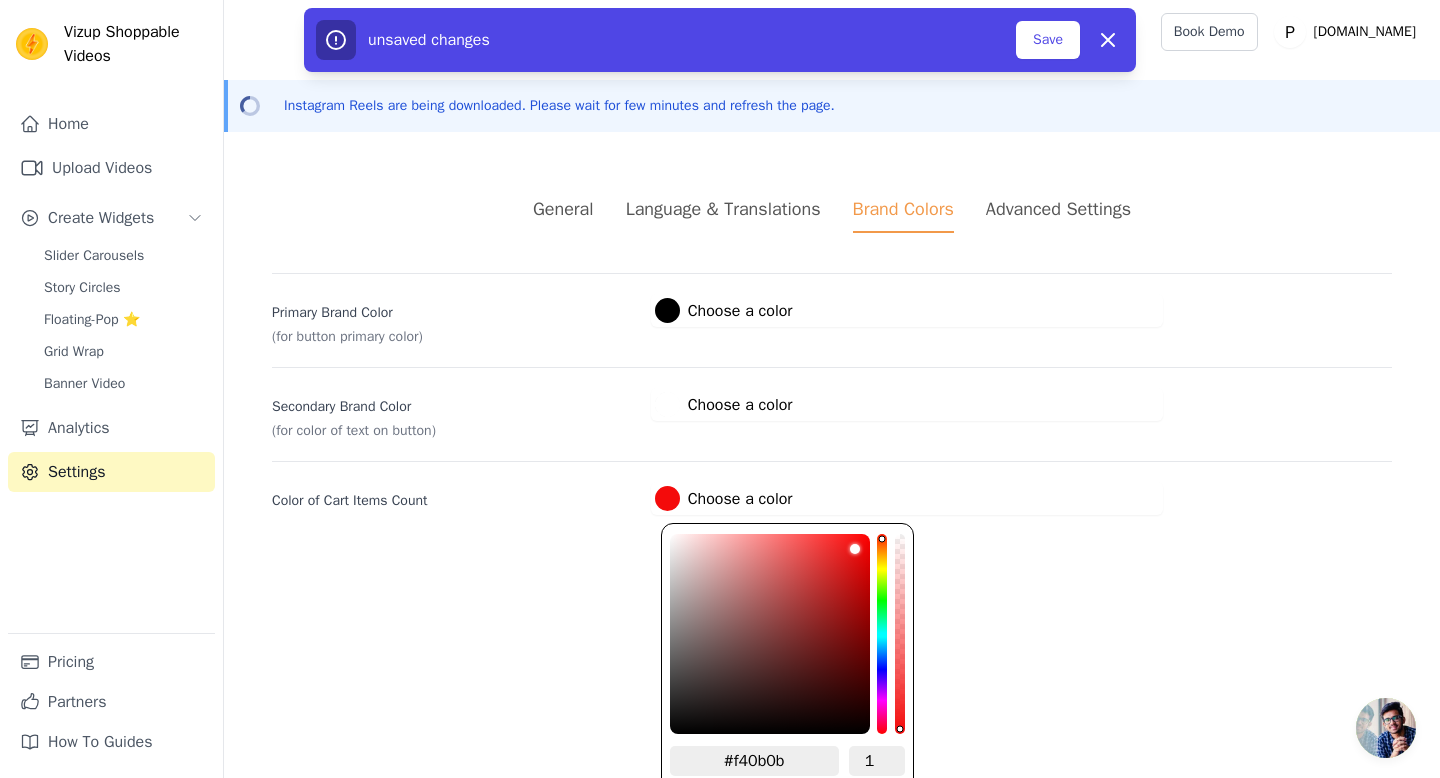 type on "#f60909" 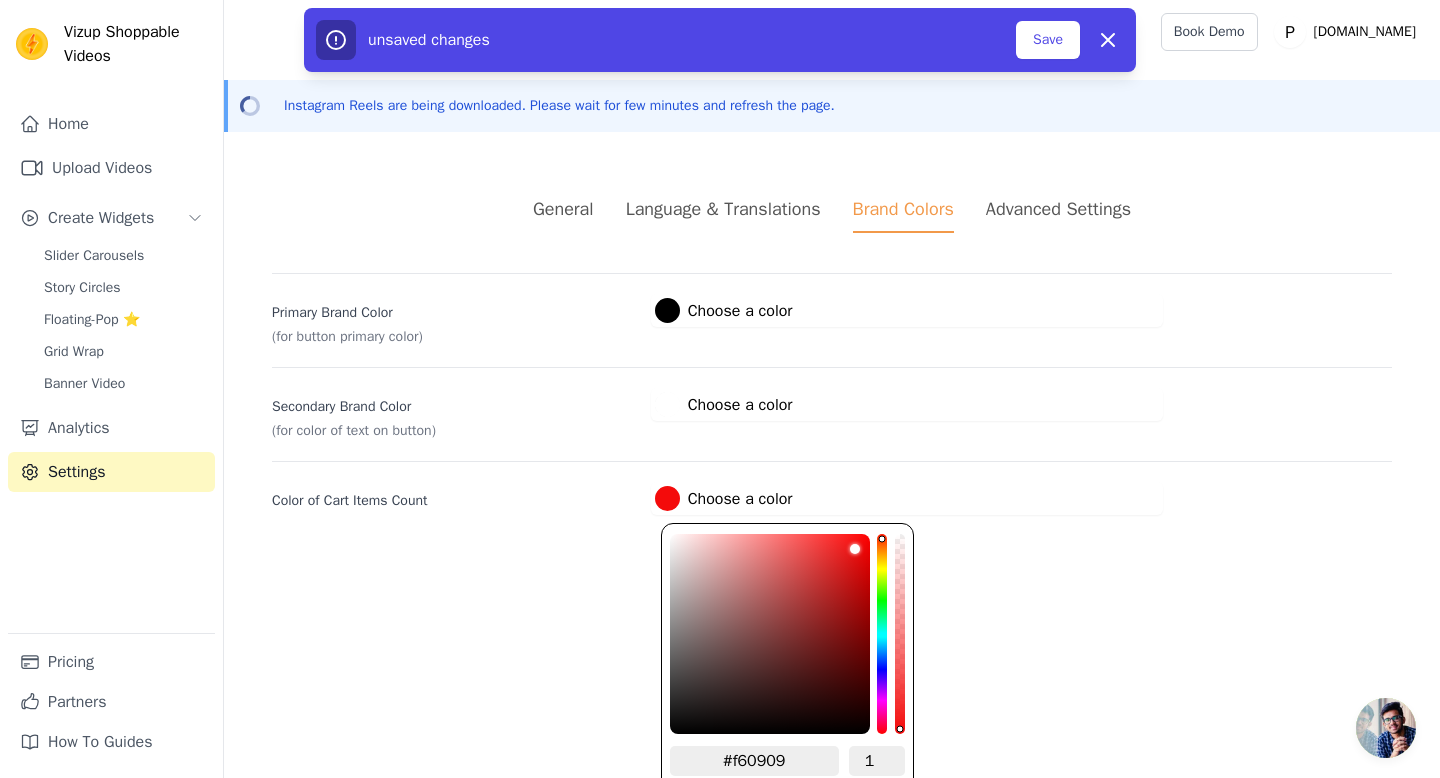 type on "#f70909" 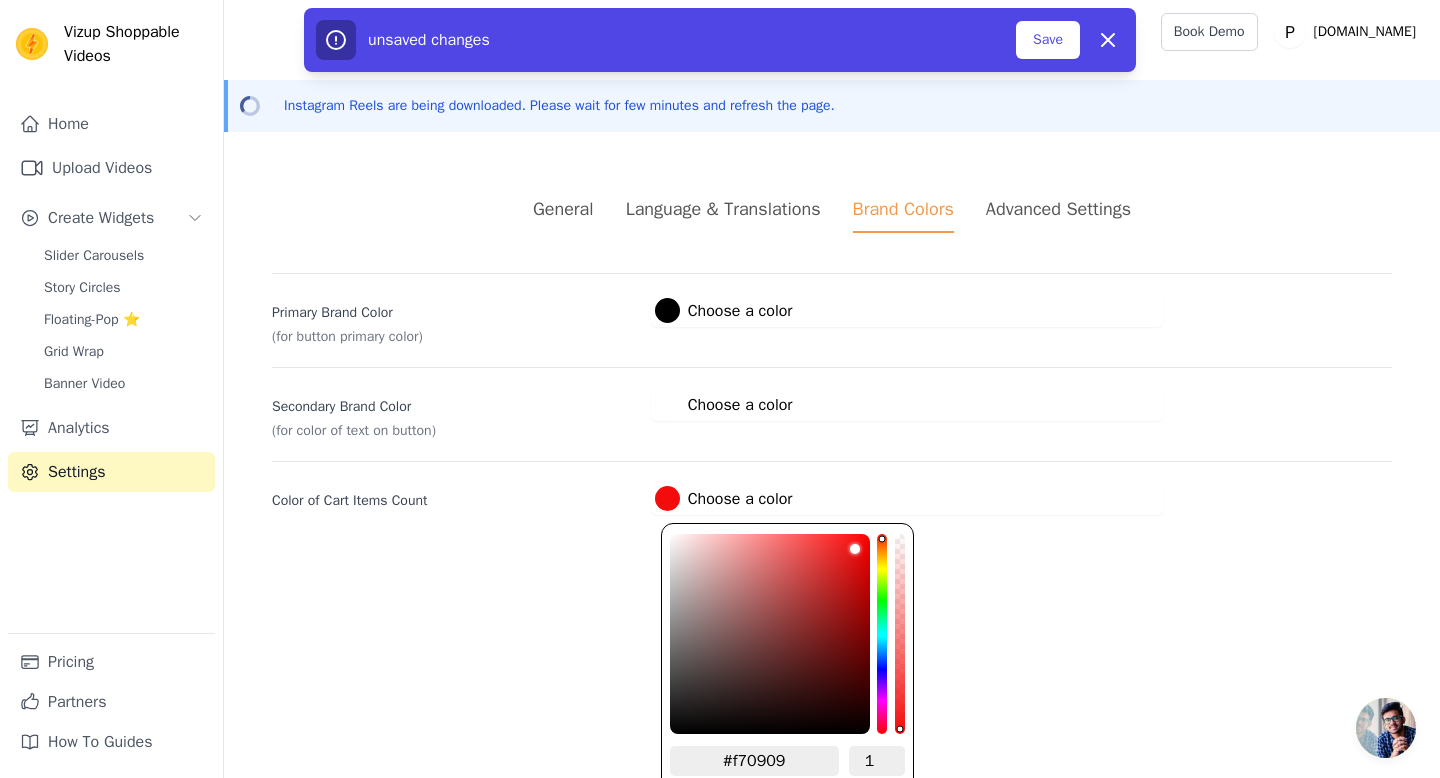 type on "#f70808" 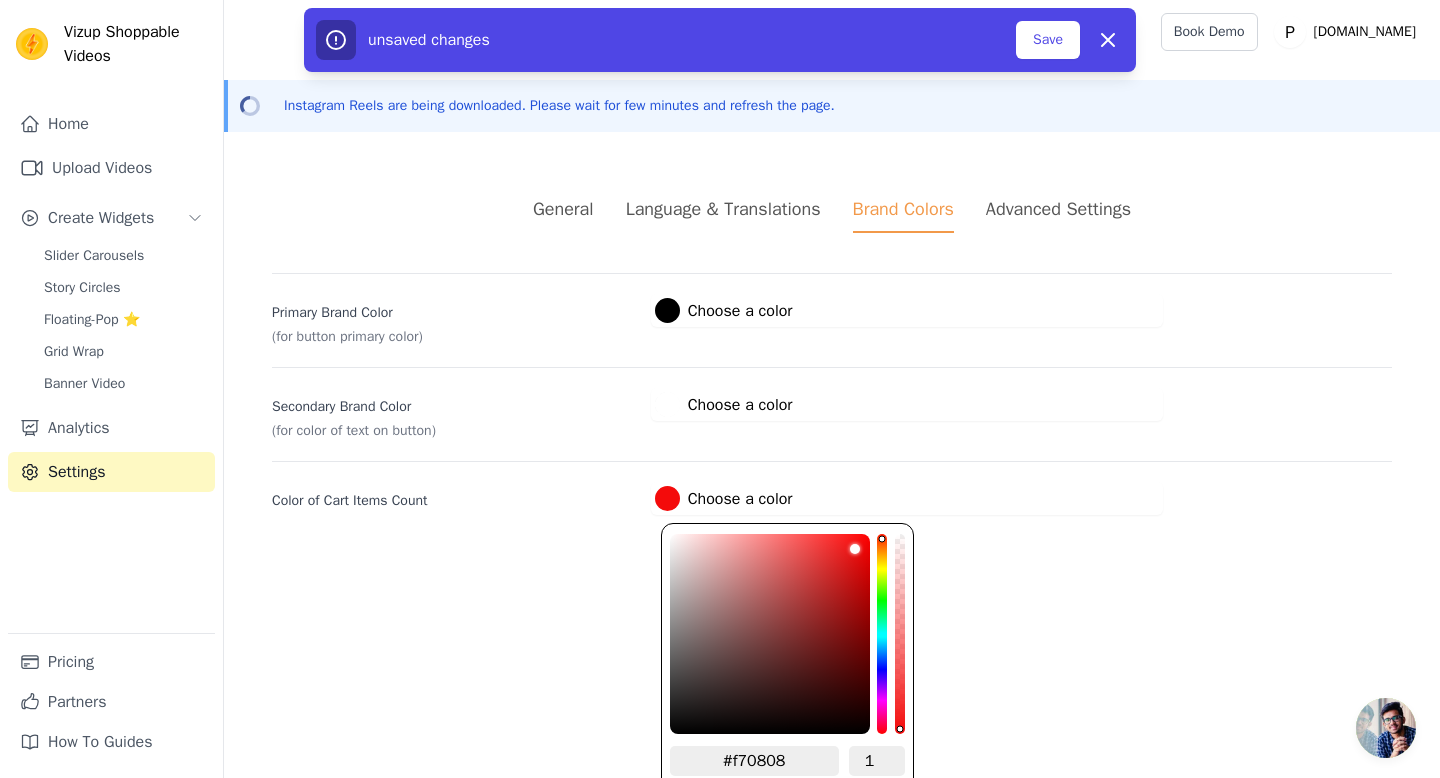 type on "#f90808" 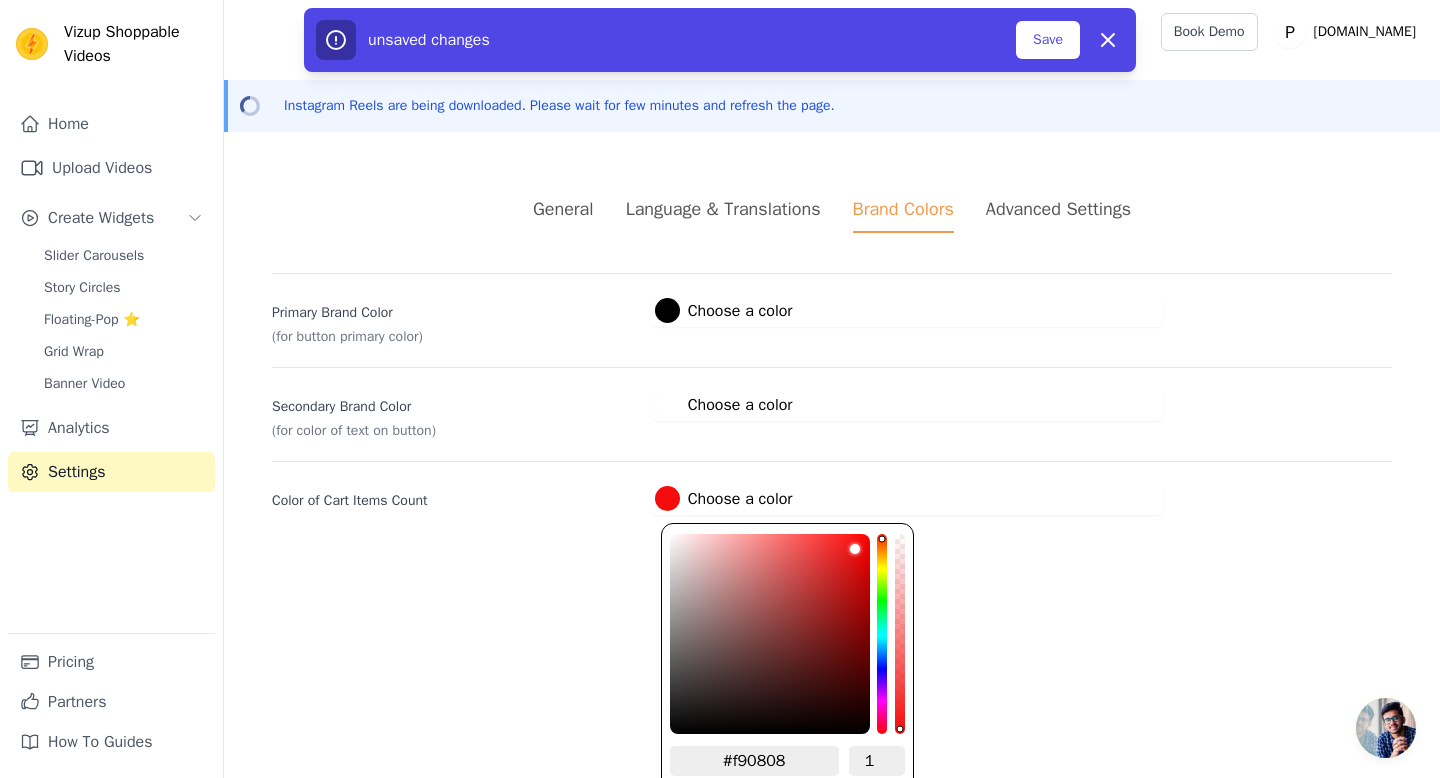 type on "#fb0808" 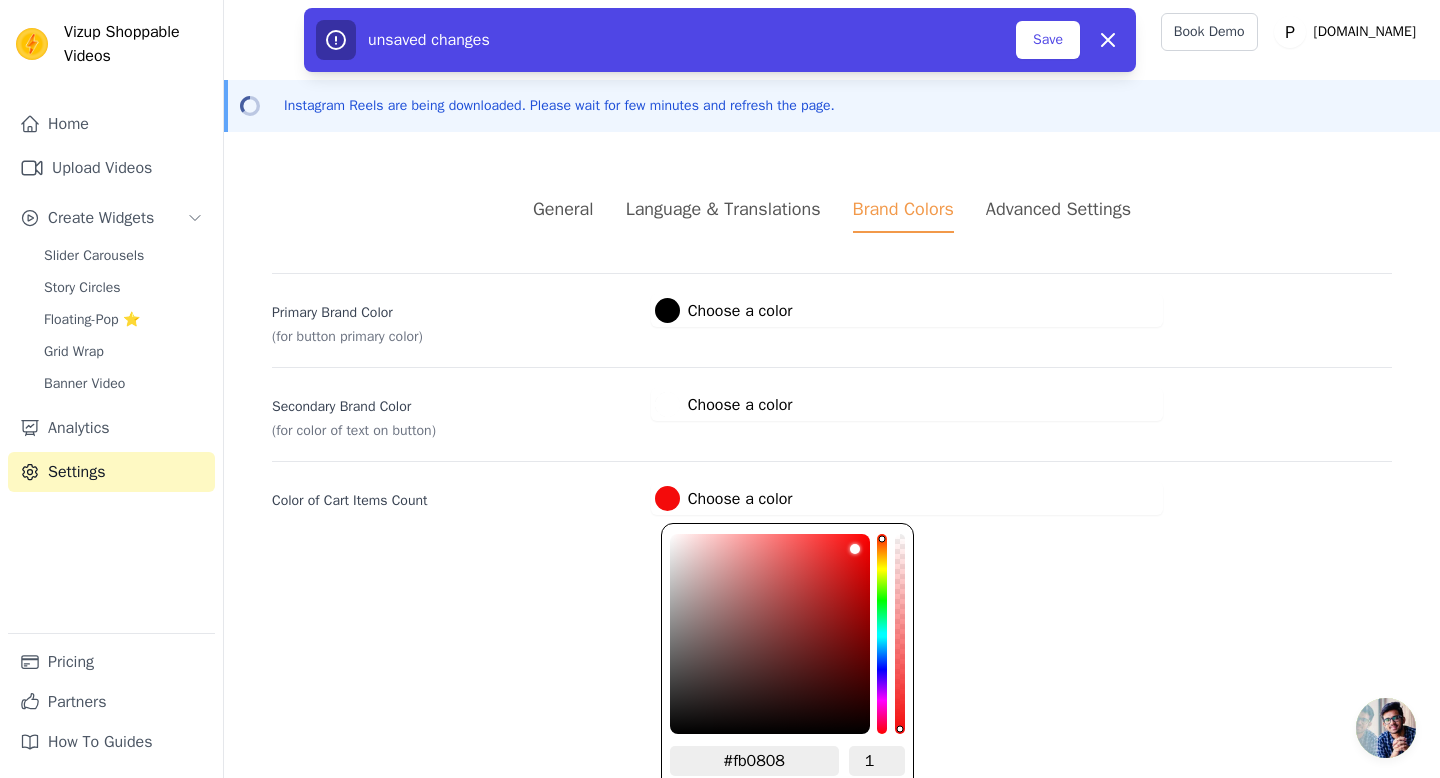 type on "#fe0707" 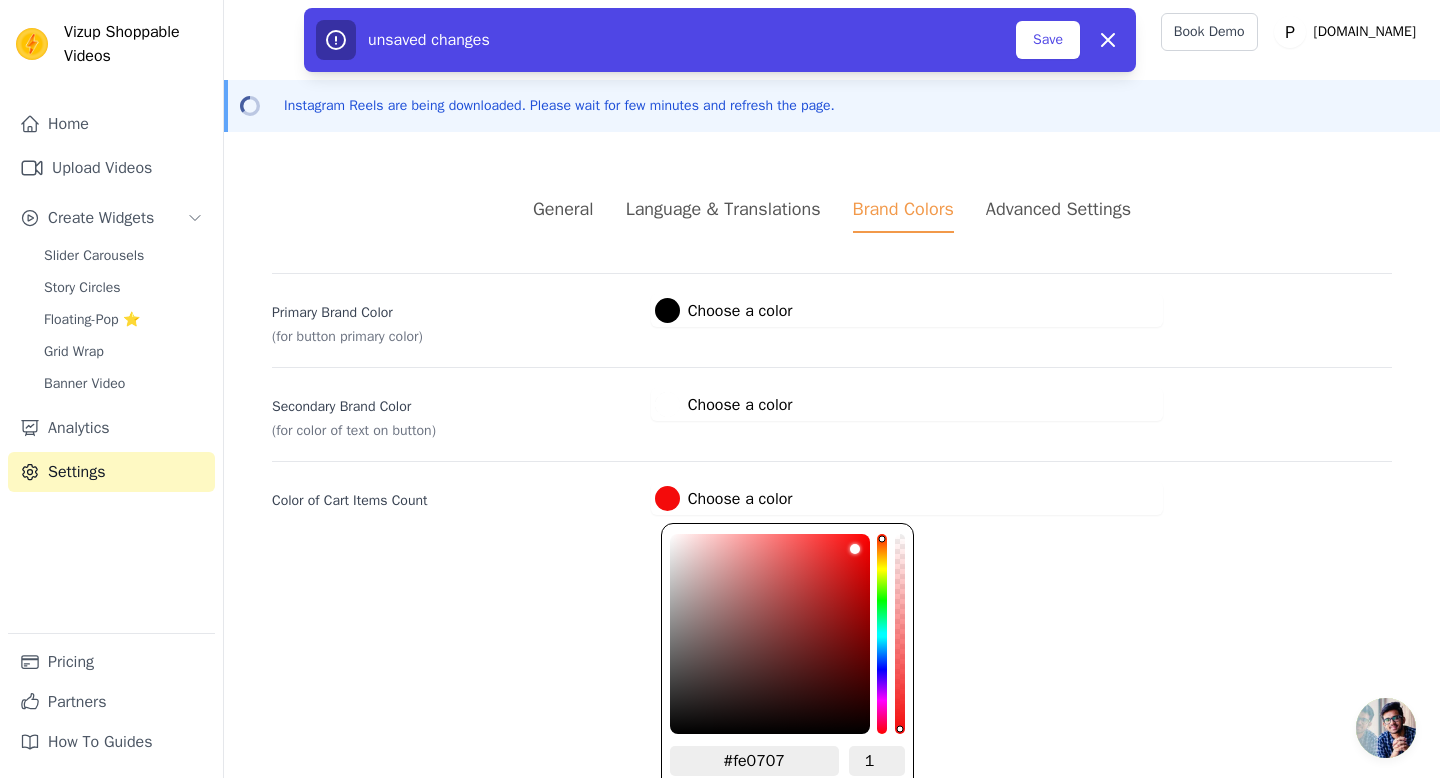 type on "#ff0606" 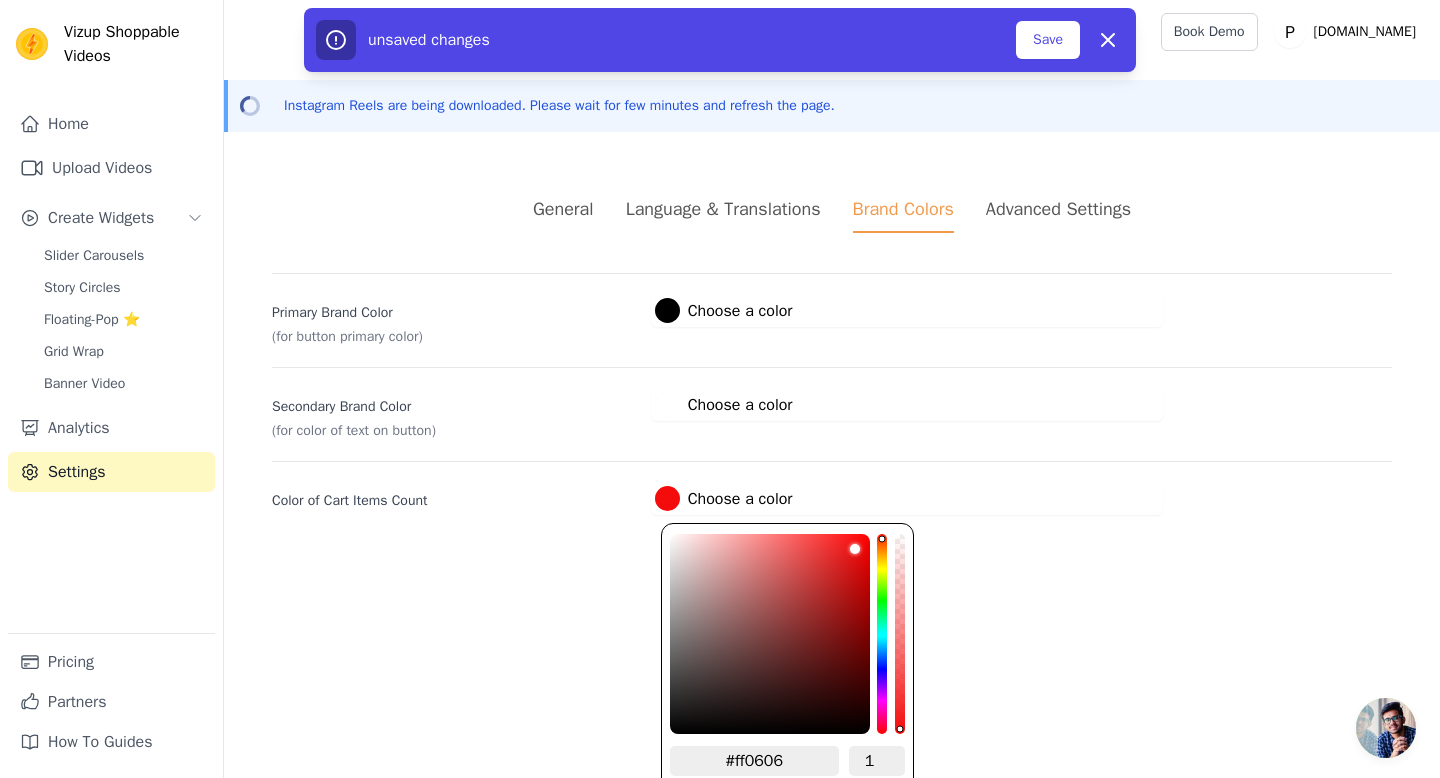 type on "#ff0505" 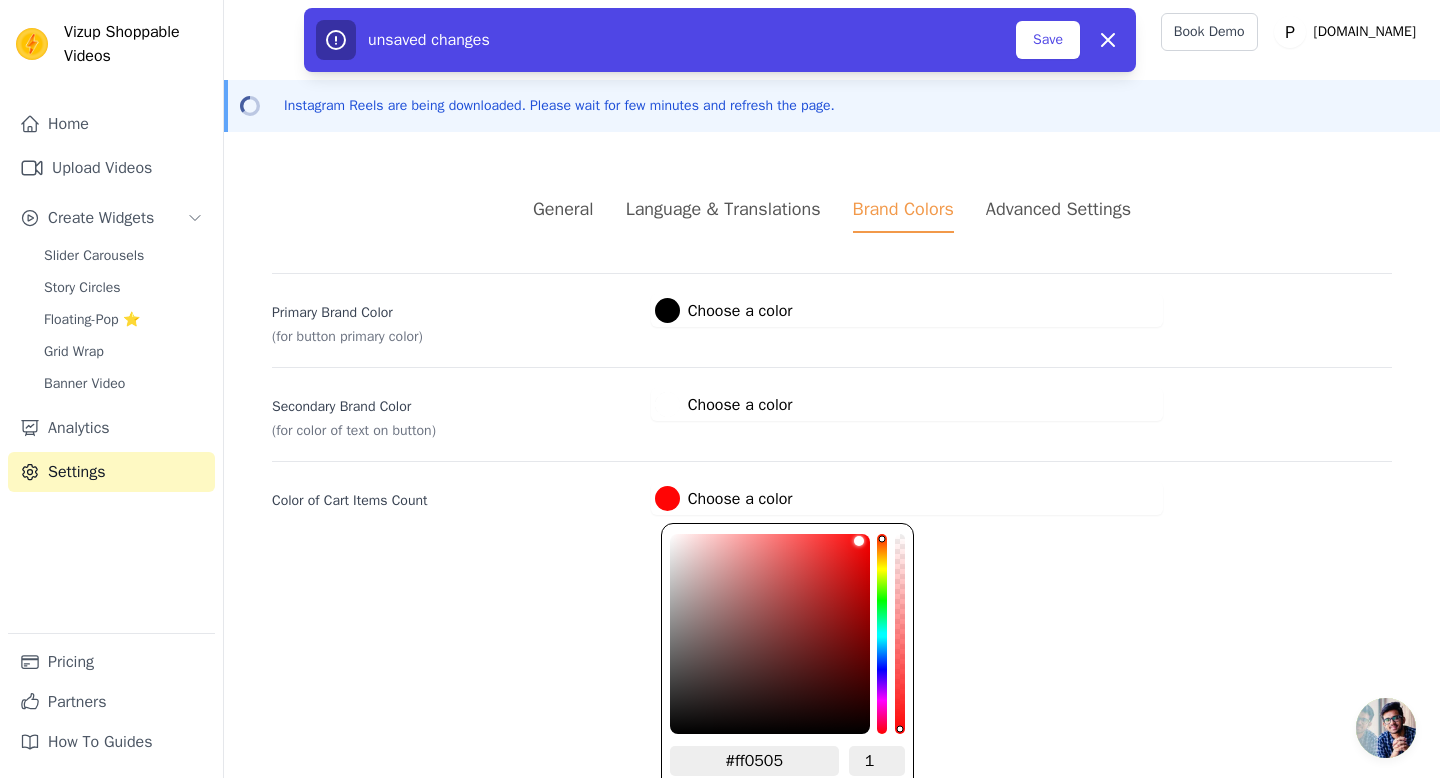 type on "#ff0303" 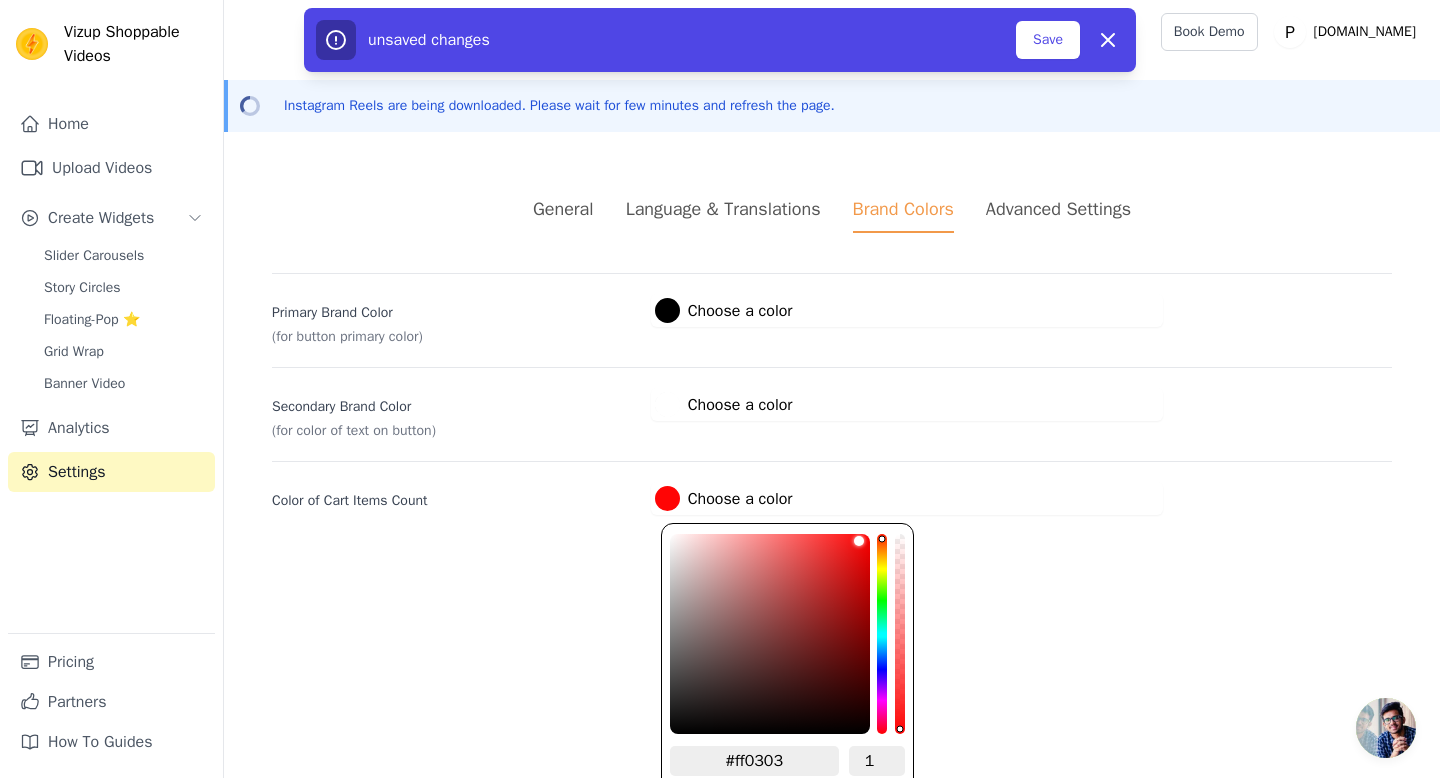 drag, startPoint x: 845, startPoint y: 564, endPoint x: 867, endPoint y: 525, distance: 44.777225 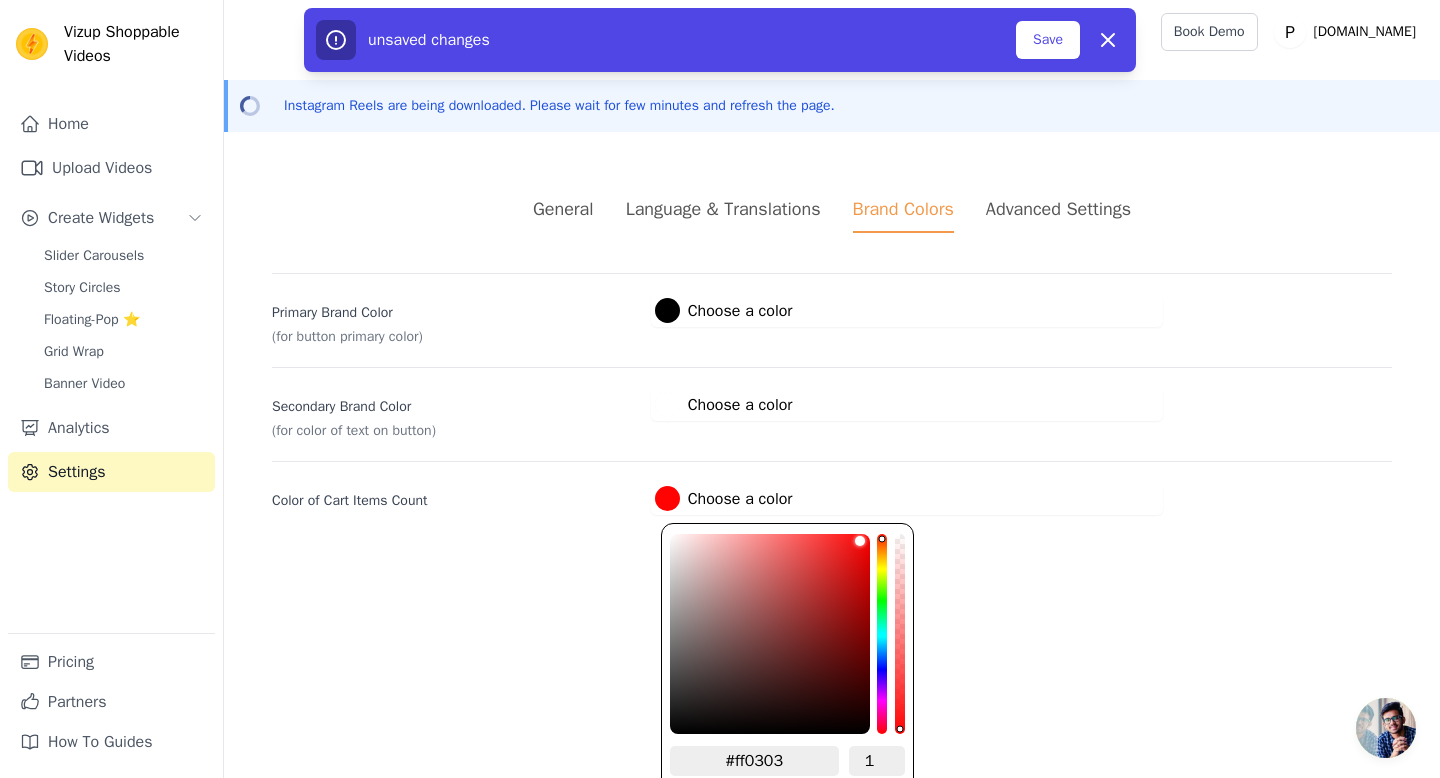 click on "General   Language & Translations   Brand Colors   Advanced Settings       unsaved changes   Save   Dismiss     Primary Brand Color   (for button primary color)   #000000       Choose a color                               #000000   1   hex   change to    rgb     Secondary Brand Color   (for color of text on button)   #ffffff       Choose a color                               #ffffff   1   hex   change to    rgb     Color of Cart Items Count   #ff0303       Choose a color                               #ff0303   1   hex   change to    rgb" at bounding box center (832, 355) 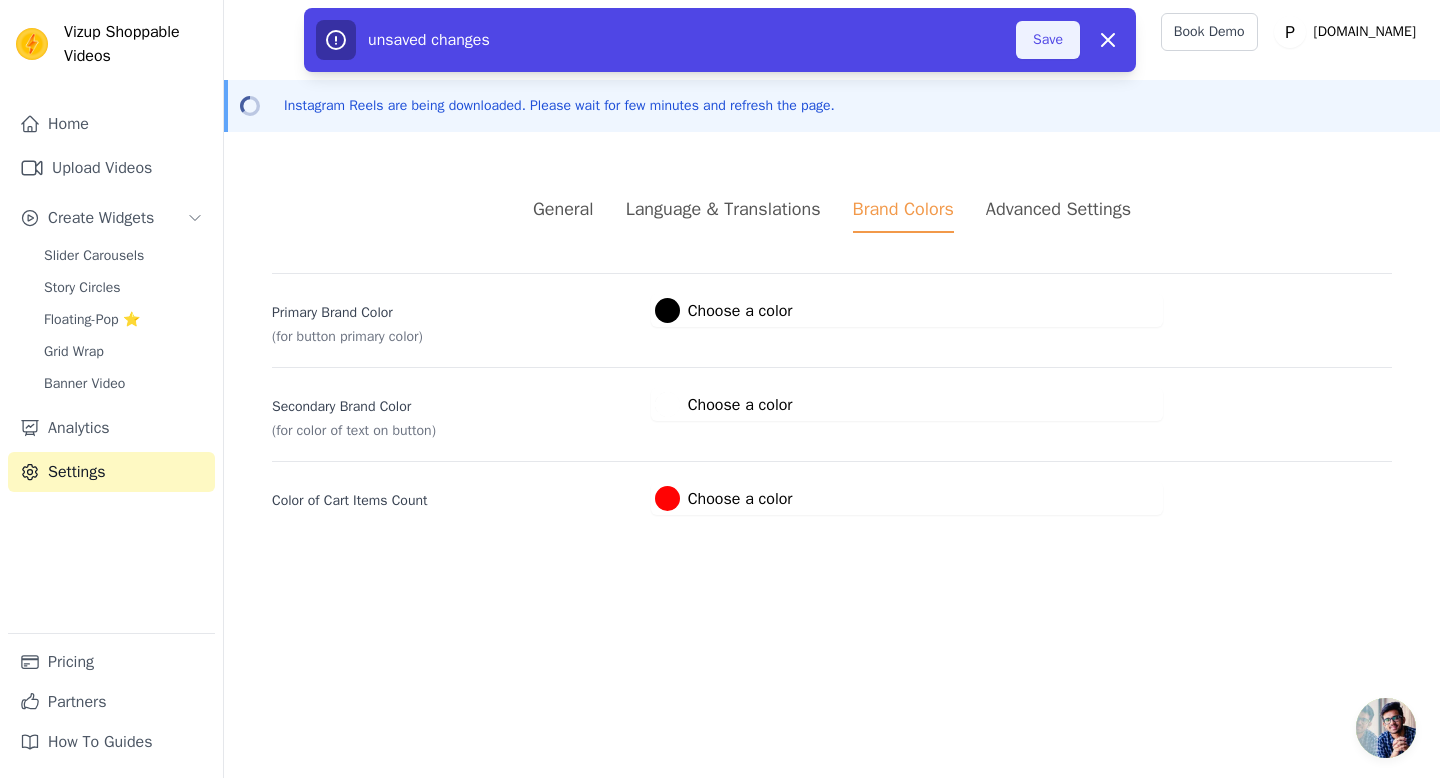 click on "Save" at bounding box center [1048, 40] 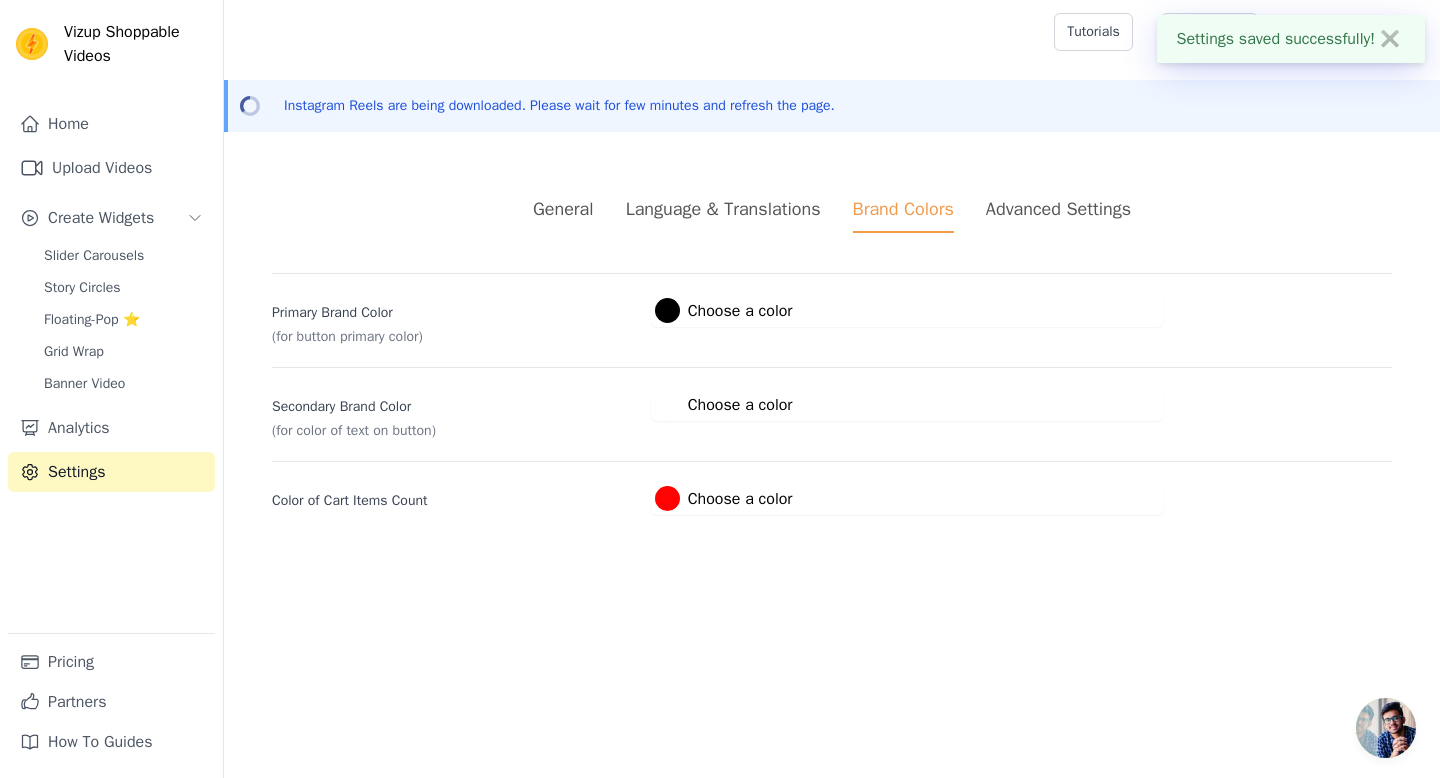 click on "Advanced Settings" at bounding box center (1058, 209) 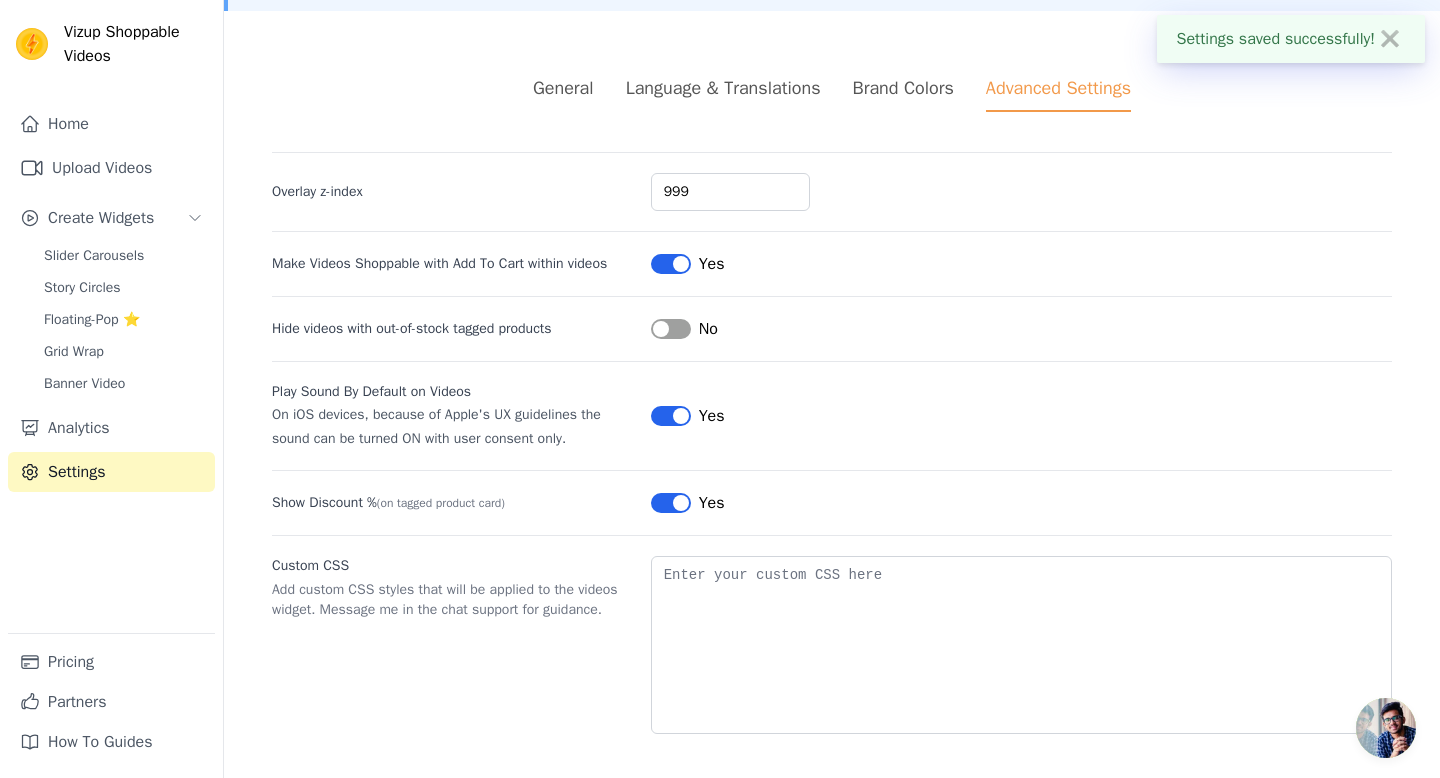 scroll, scrollTop: 123, scrollLeft: 0, axis: vertical 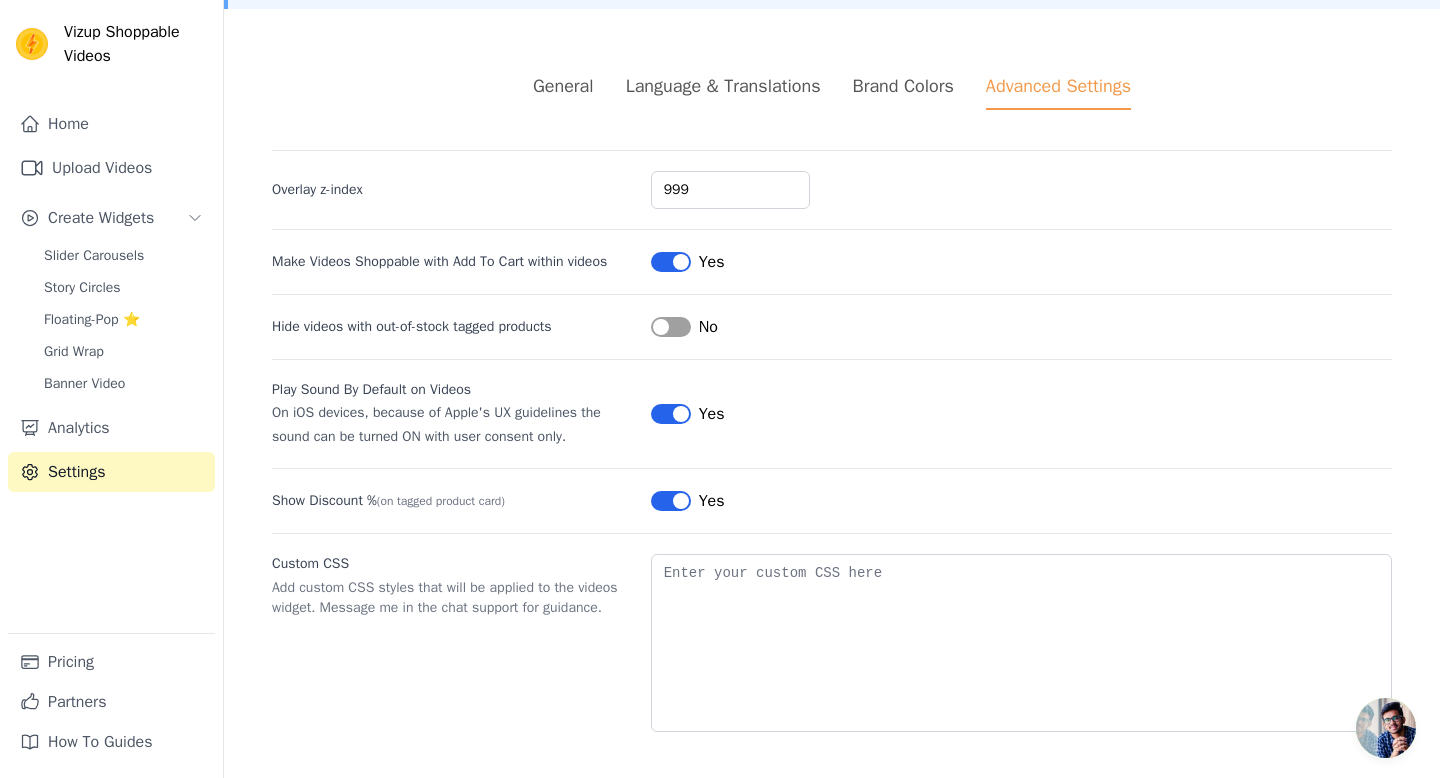 click on "Label" at bounding box center [671, 327] 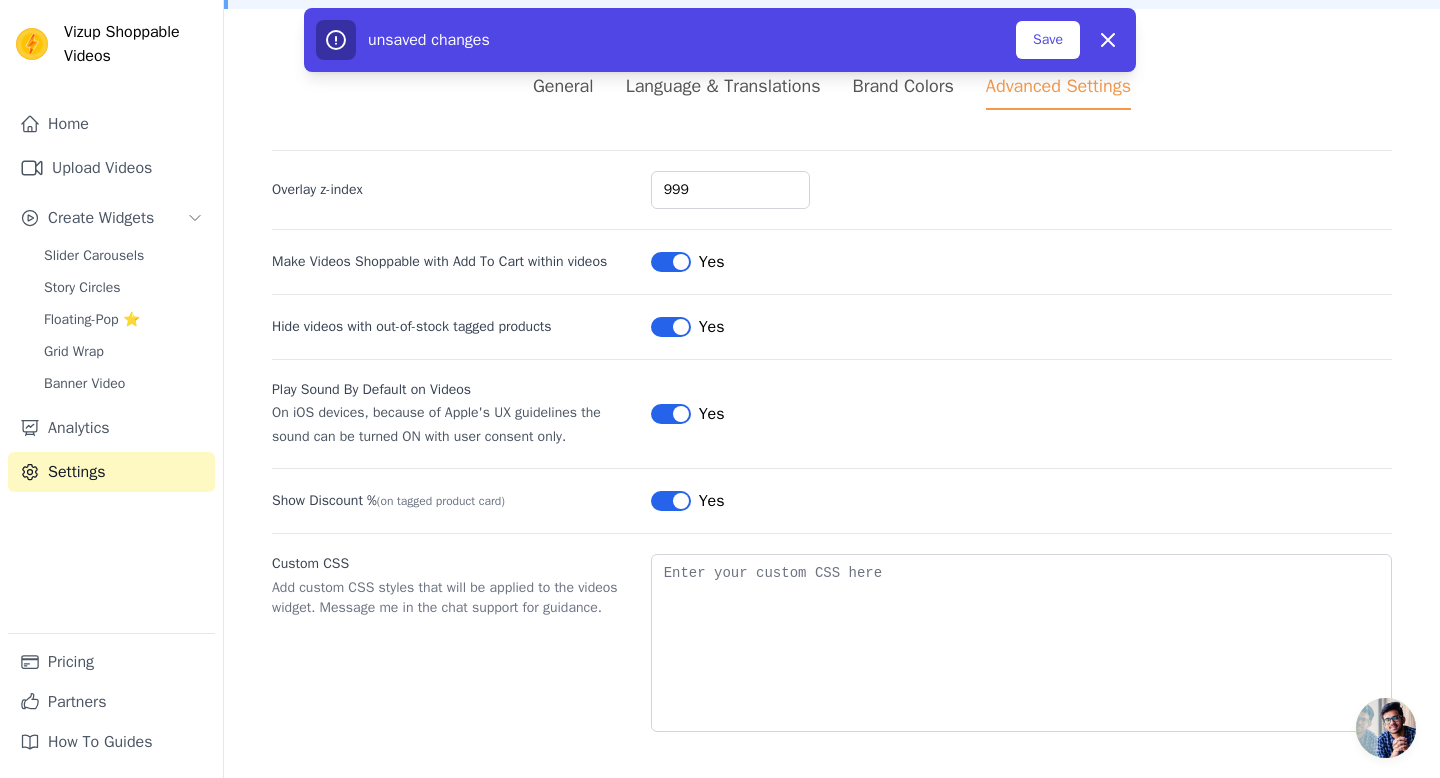 scroll, scrollTop: 125, scrollLeft: 0, axis: vertical 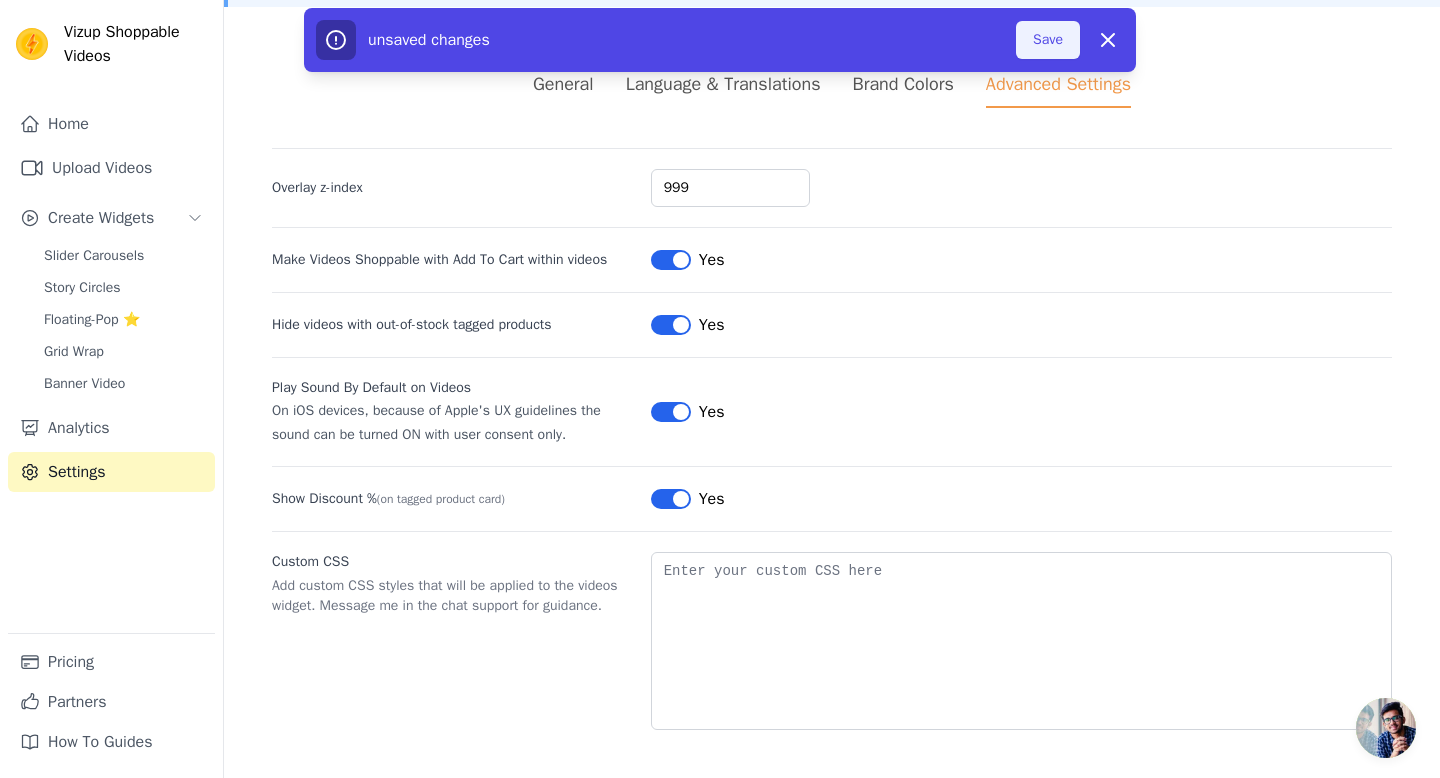 click on "Save" at bounding box center (1048, 40) 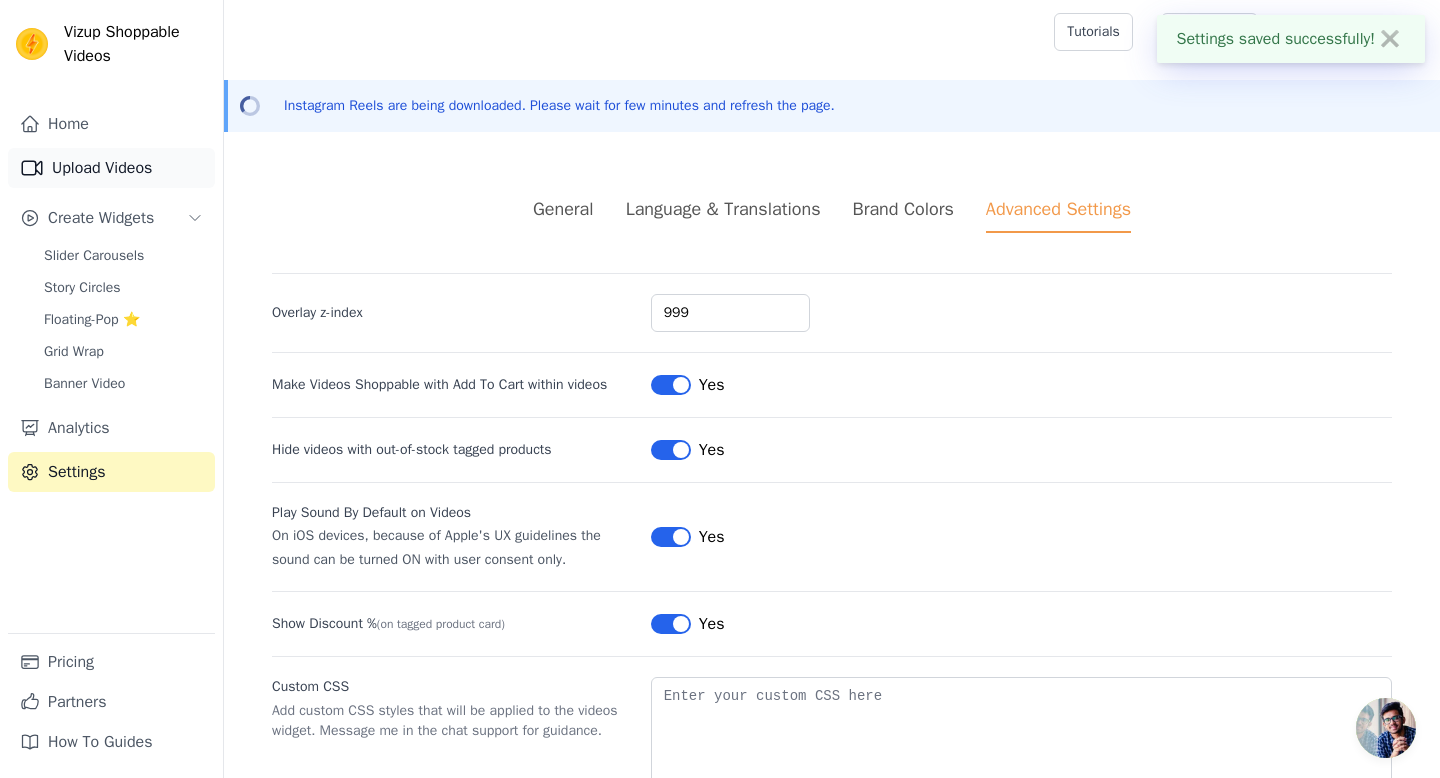 click on "Upload Videos" at bounding box center [111, 168] 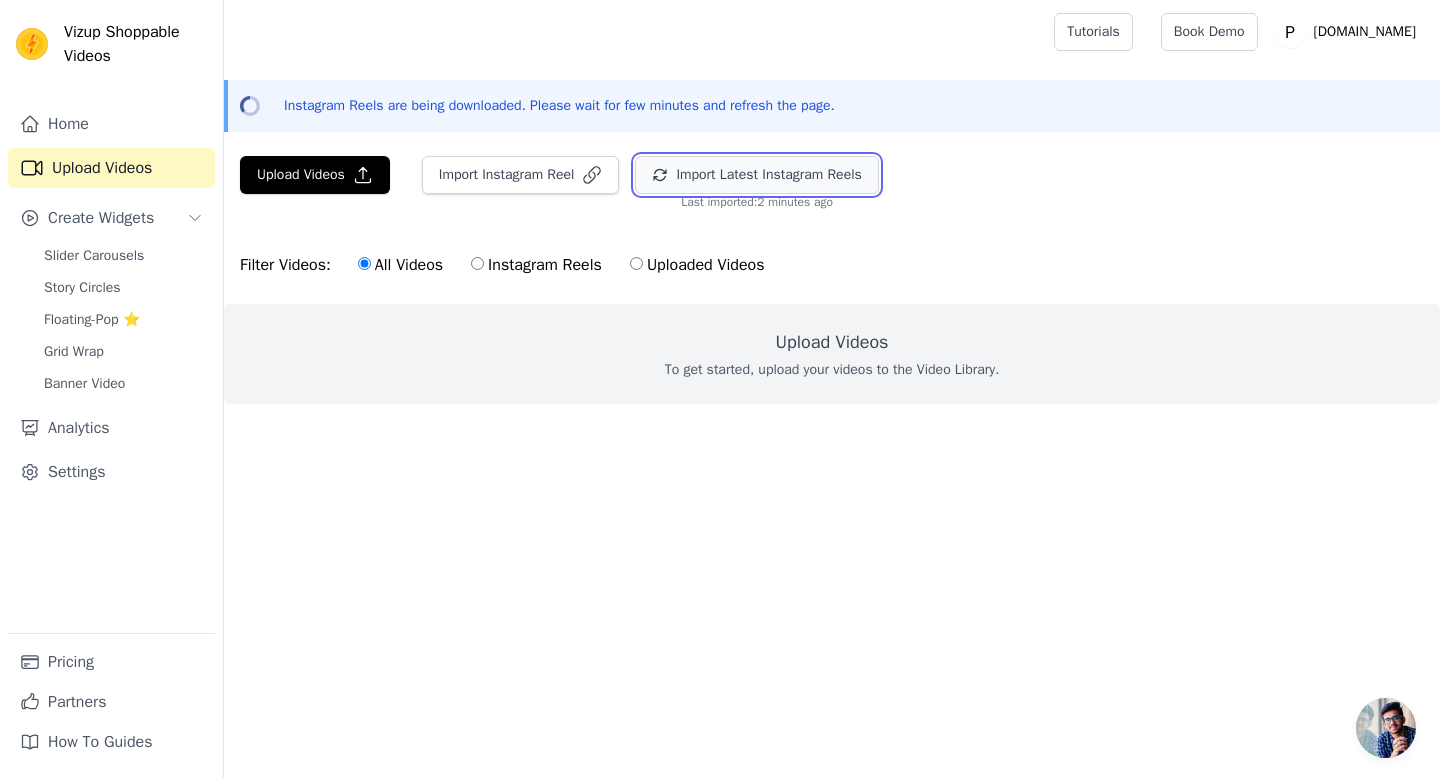 click on "Import Latest Instagram Reels" at bounding box center [756, 175] 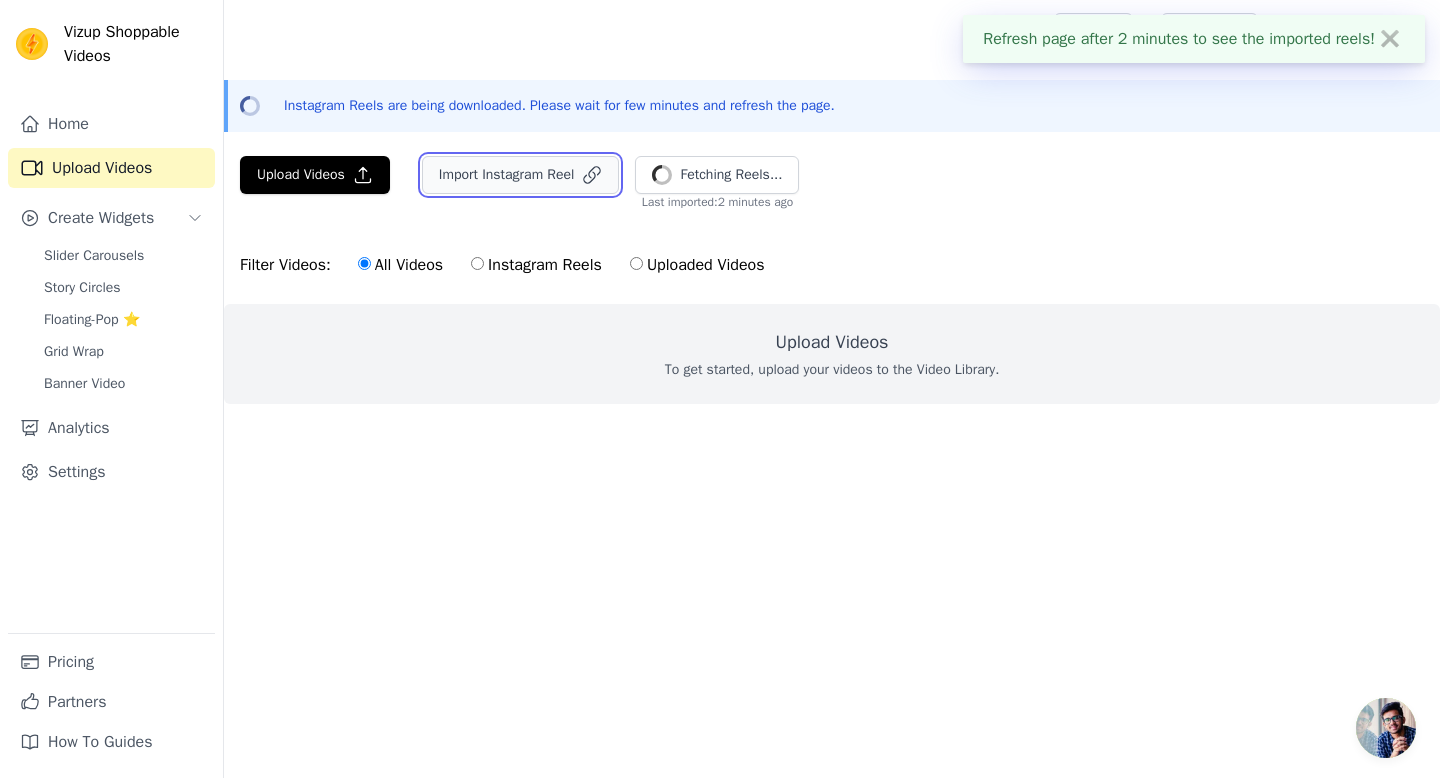 click on "Import Instagram Reel" at bounding box center (521, 175) 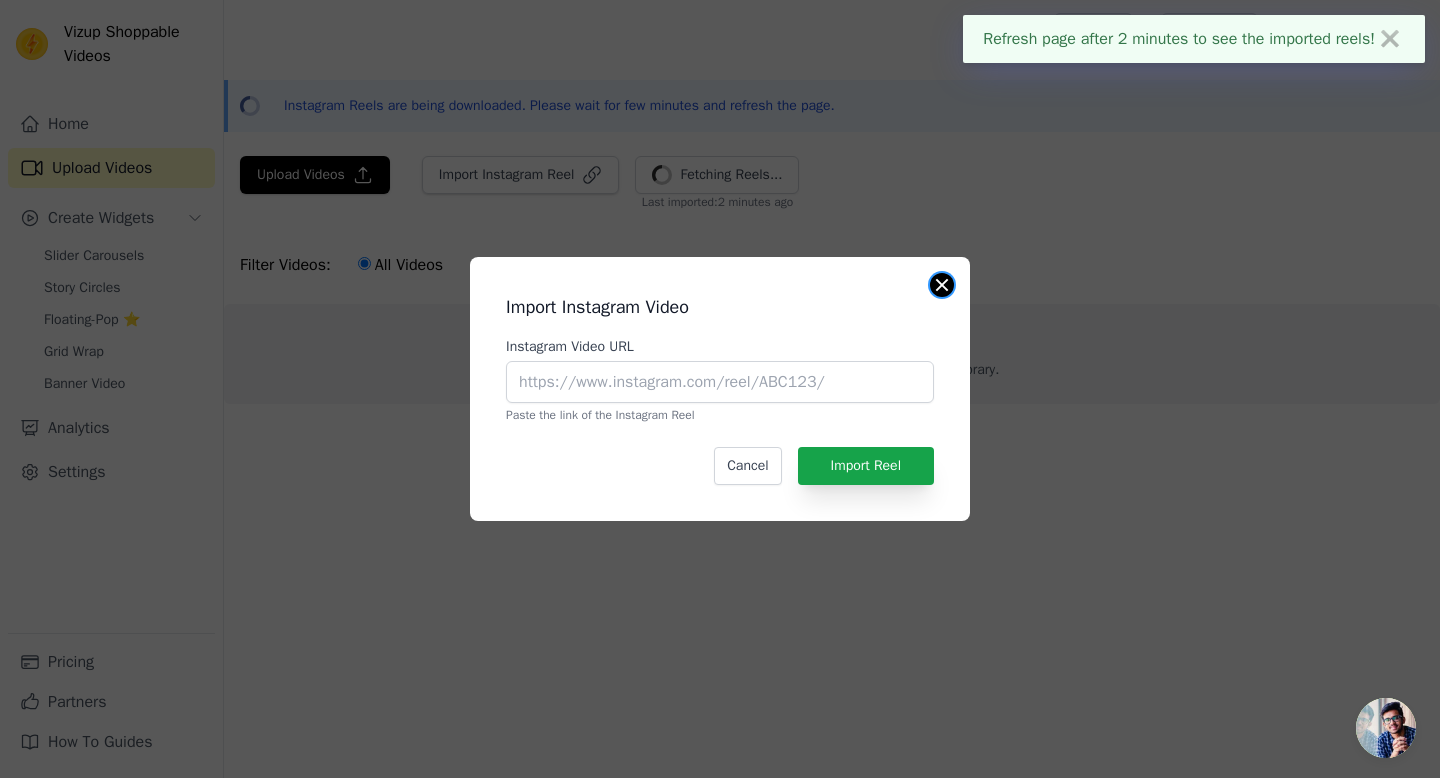click at bounding box center (942, 285) 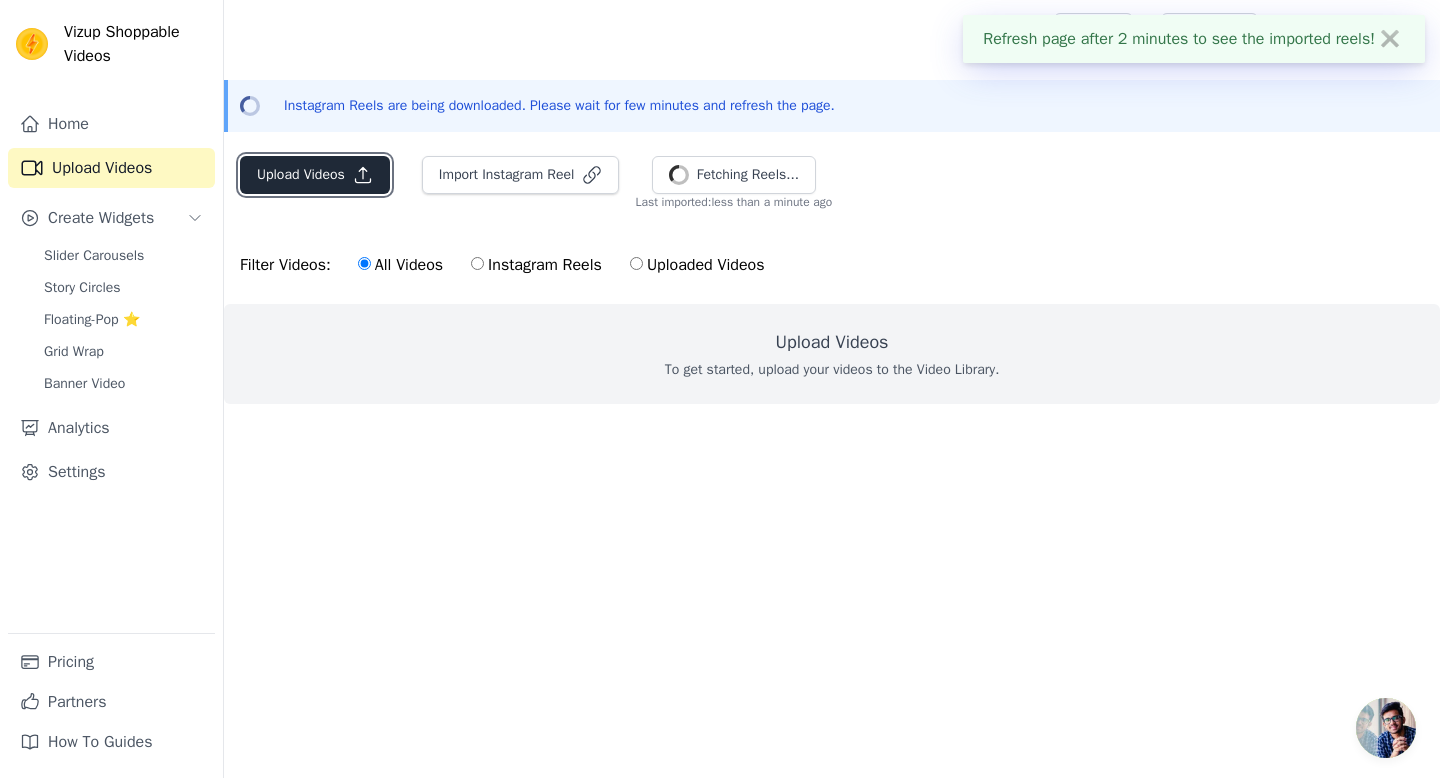click on "Upload Videos" at bounding box center [315, 175] 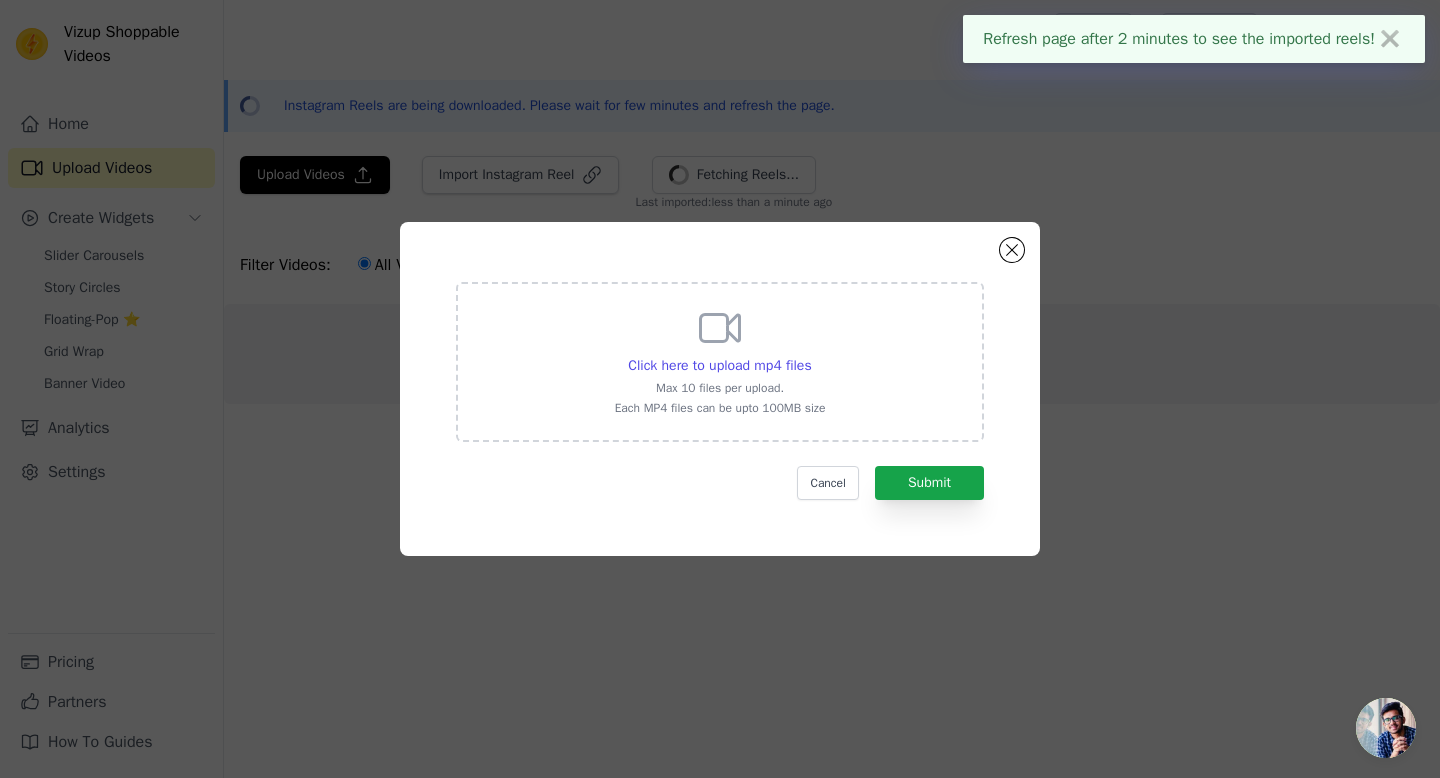 click on "Click here to upload mp4 files     Max 10 files per upload.   Each MP4 files can be upto 100MB size     Cancel   Submit" at bounding box center [720, 389] 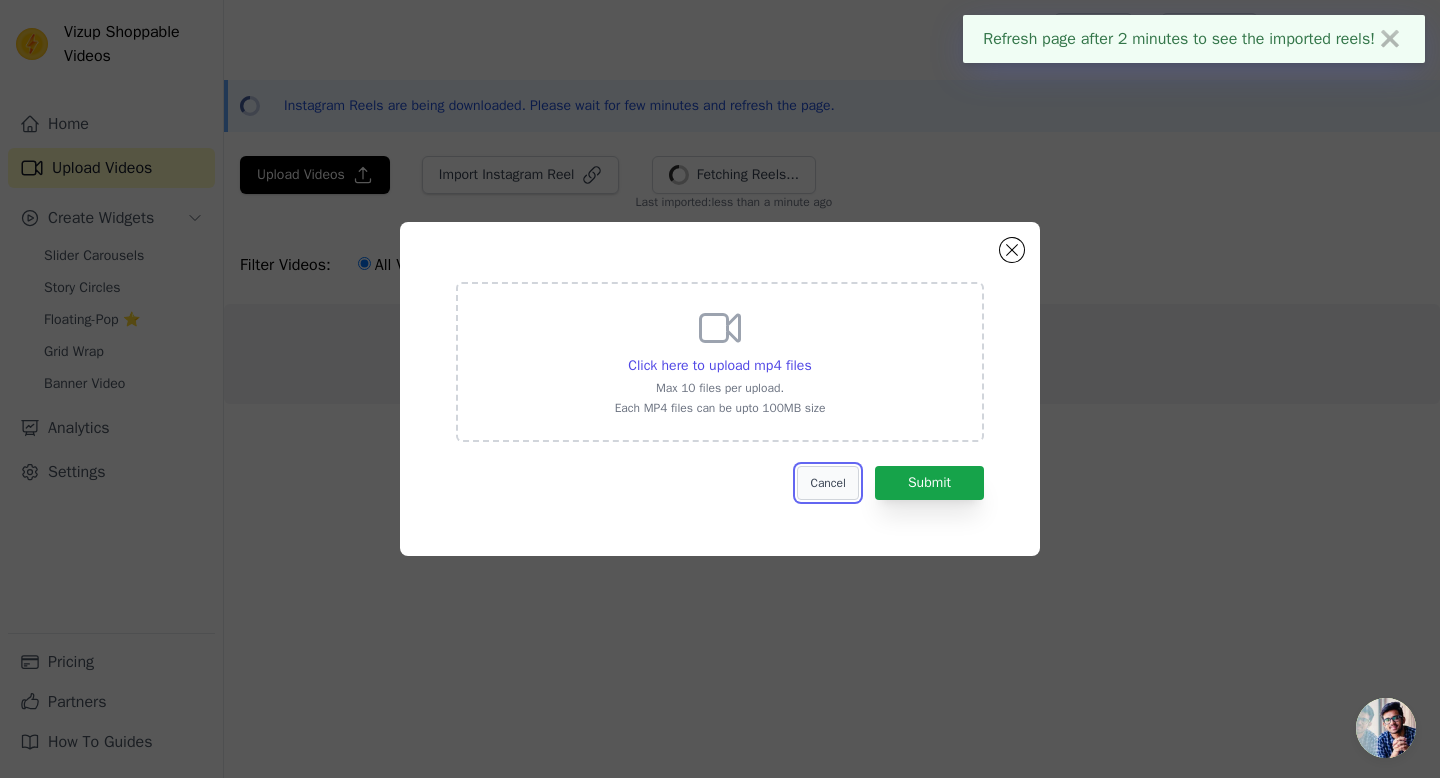 click on "Cancel" at bounding box center (827, 483) 